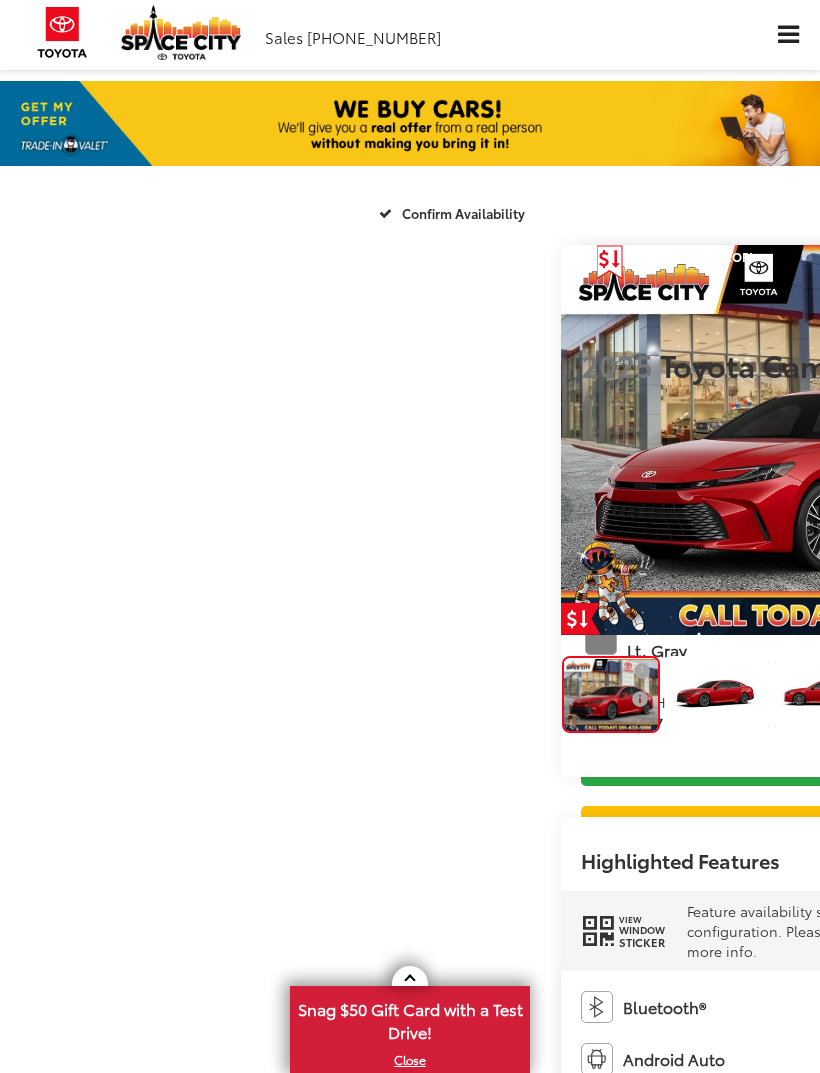 scroll, scrollTop: 0, scrollLeft: 0, axis: both 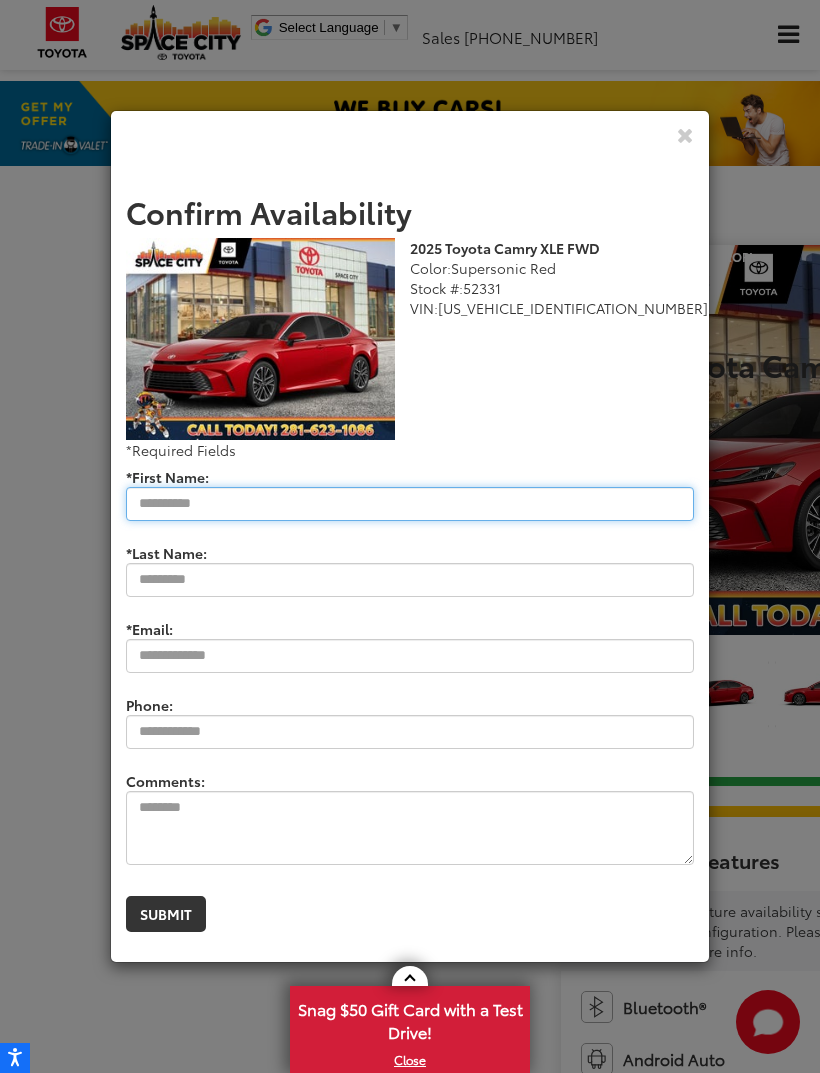 click on "*First Name:" at bounding box center [410, 504] 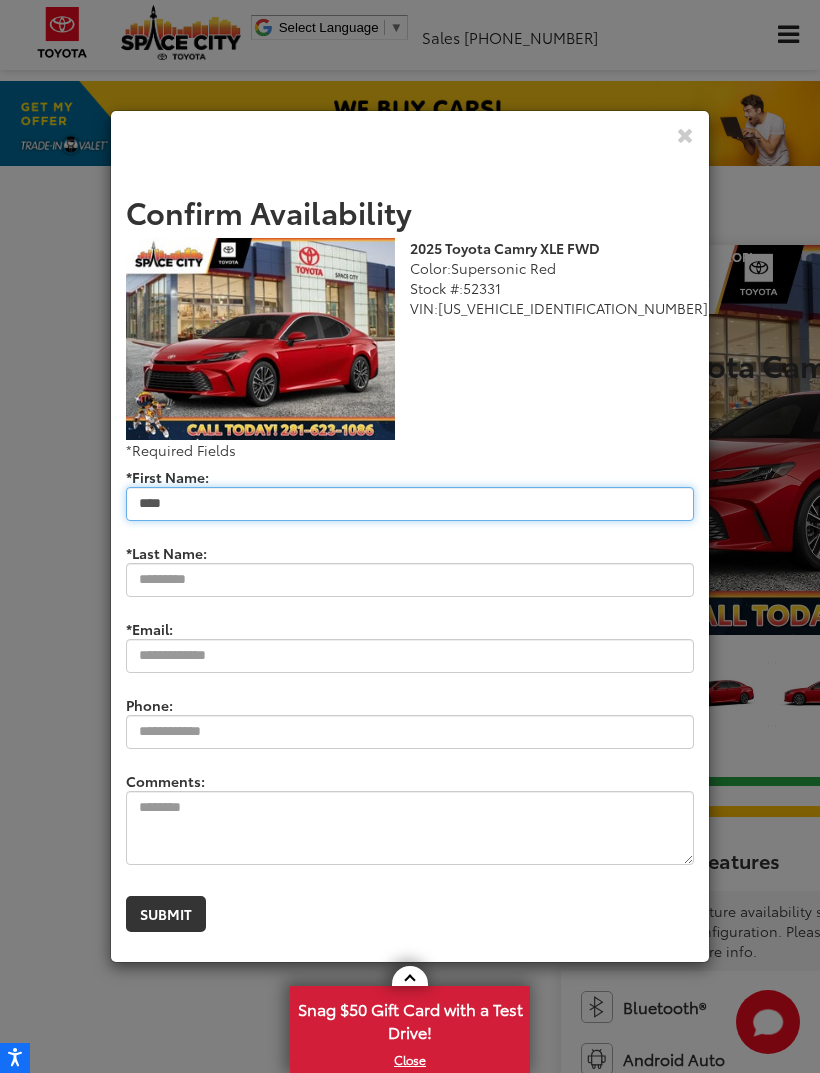 type on "****" 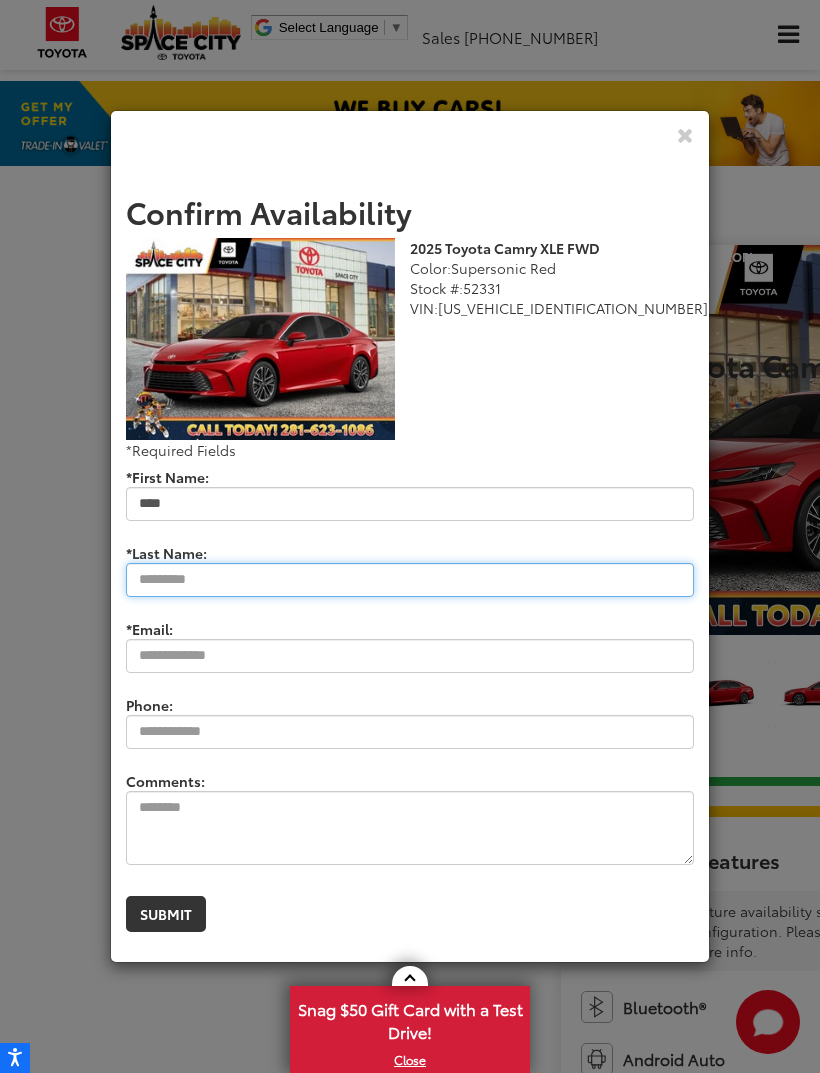 click on "*Last Name:" at bounding box center [410, 580] 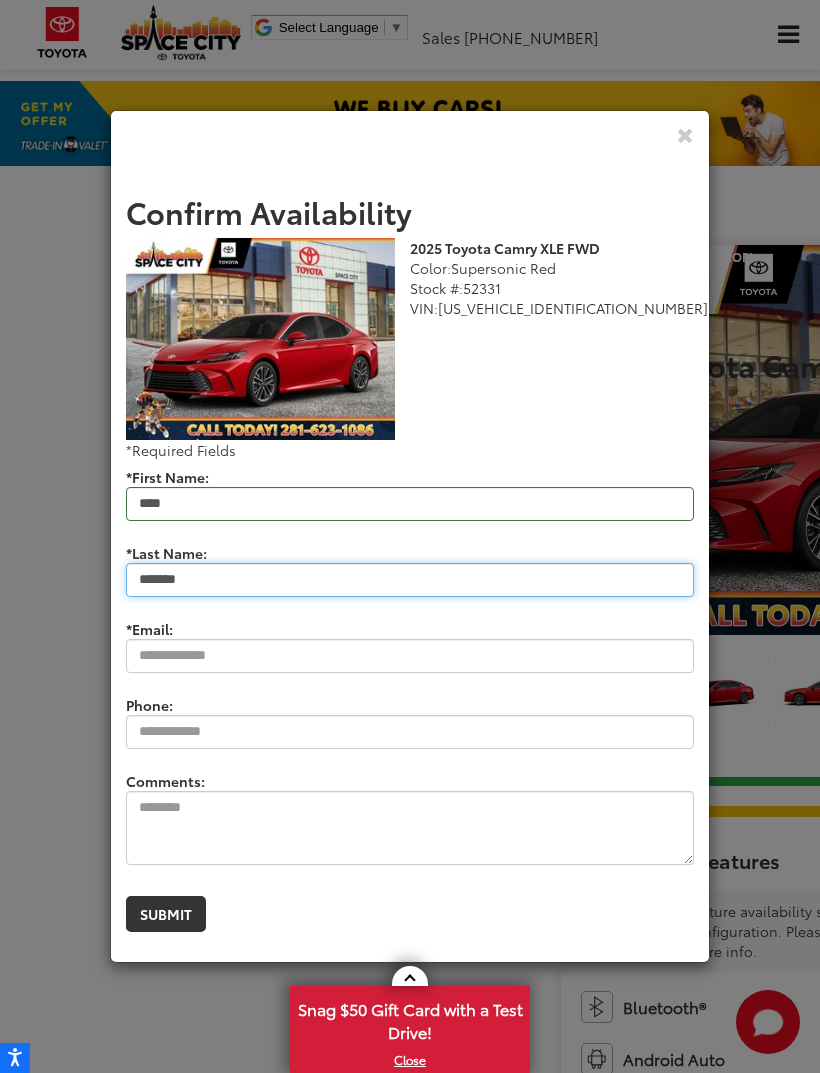 type on "*******" 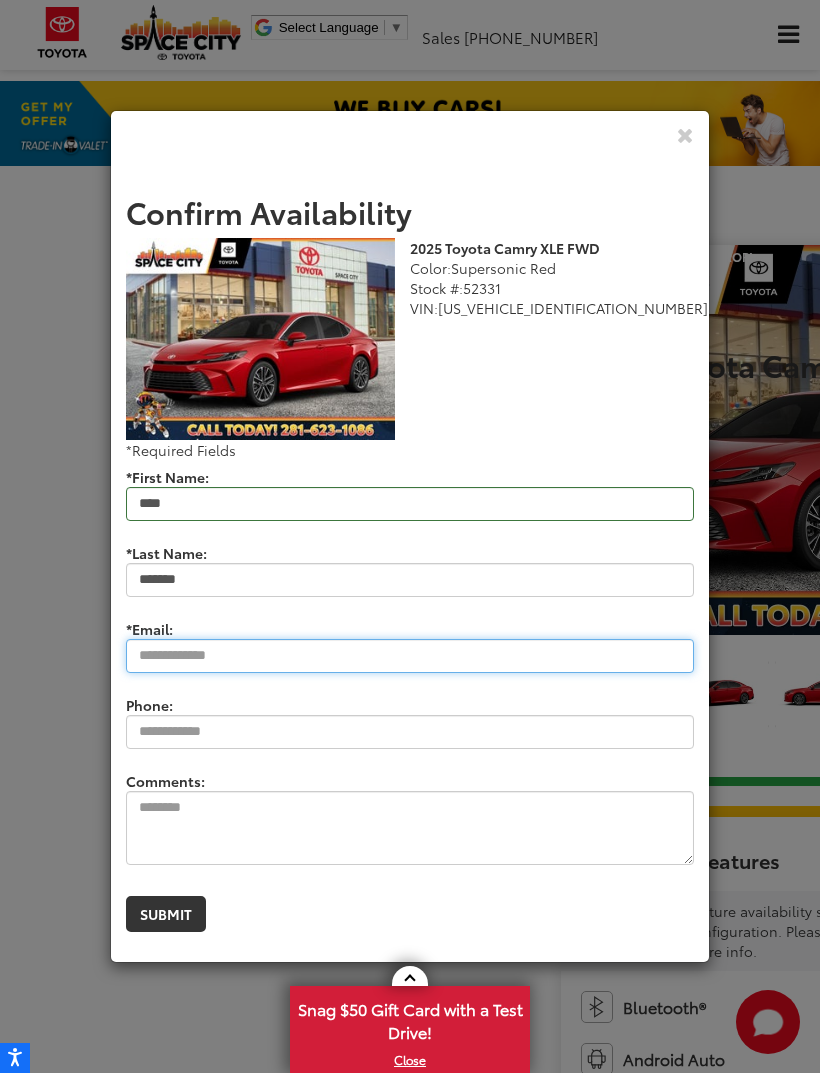 click on "*Email:" at bounding box center [410, 656] 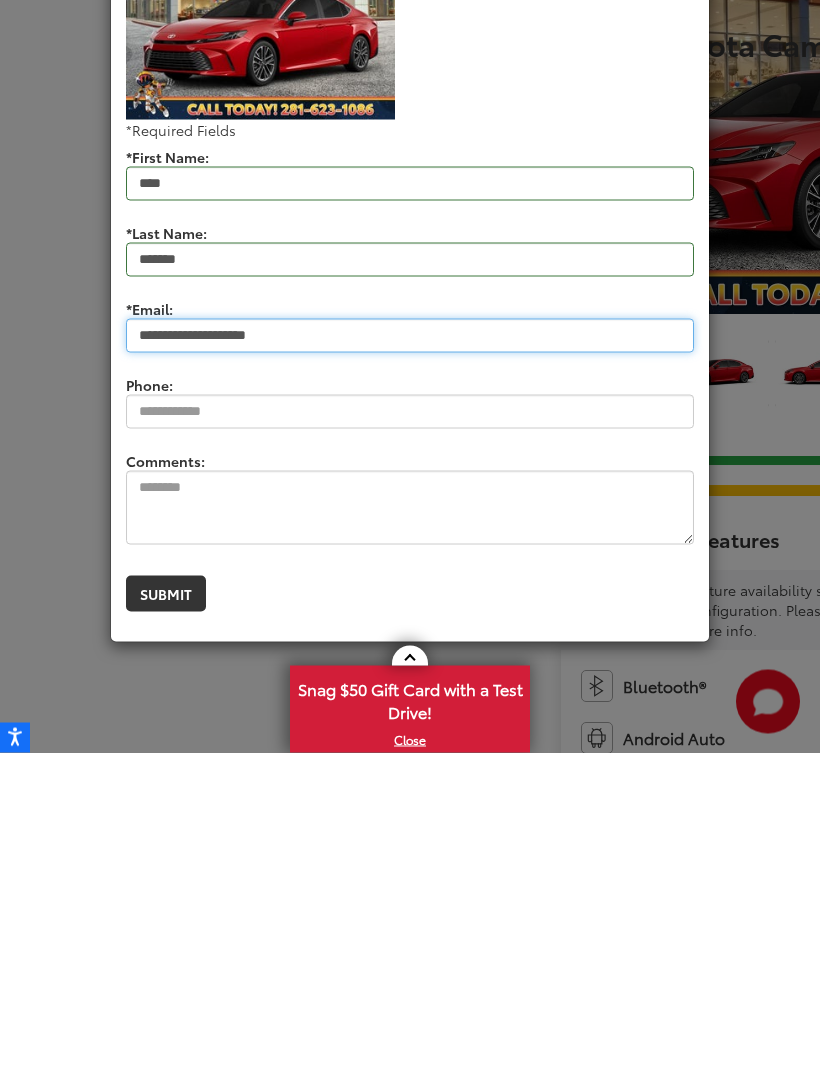 type on "**********" 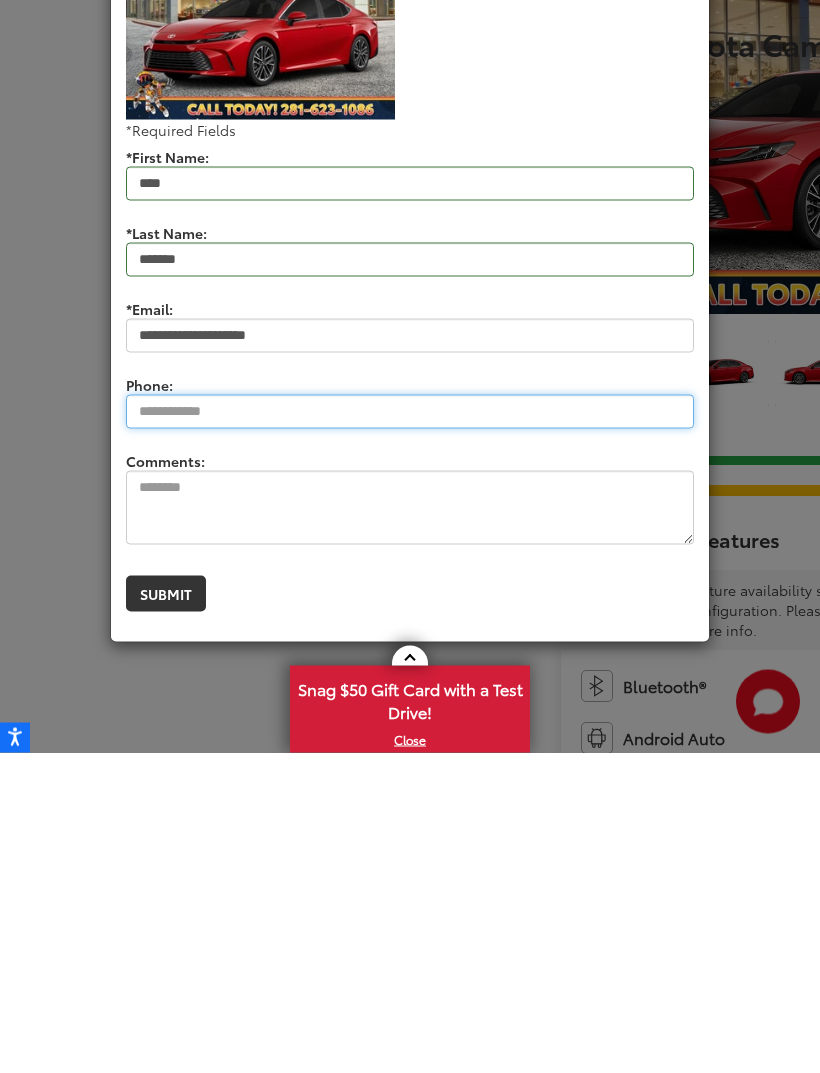 click on "Phone:" at bounding box center [410, 732] 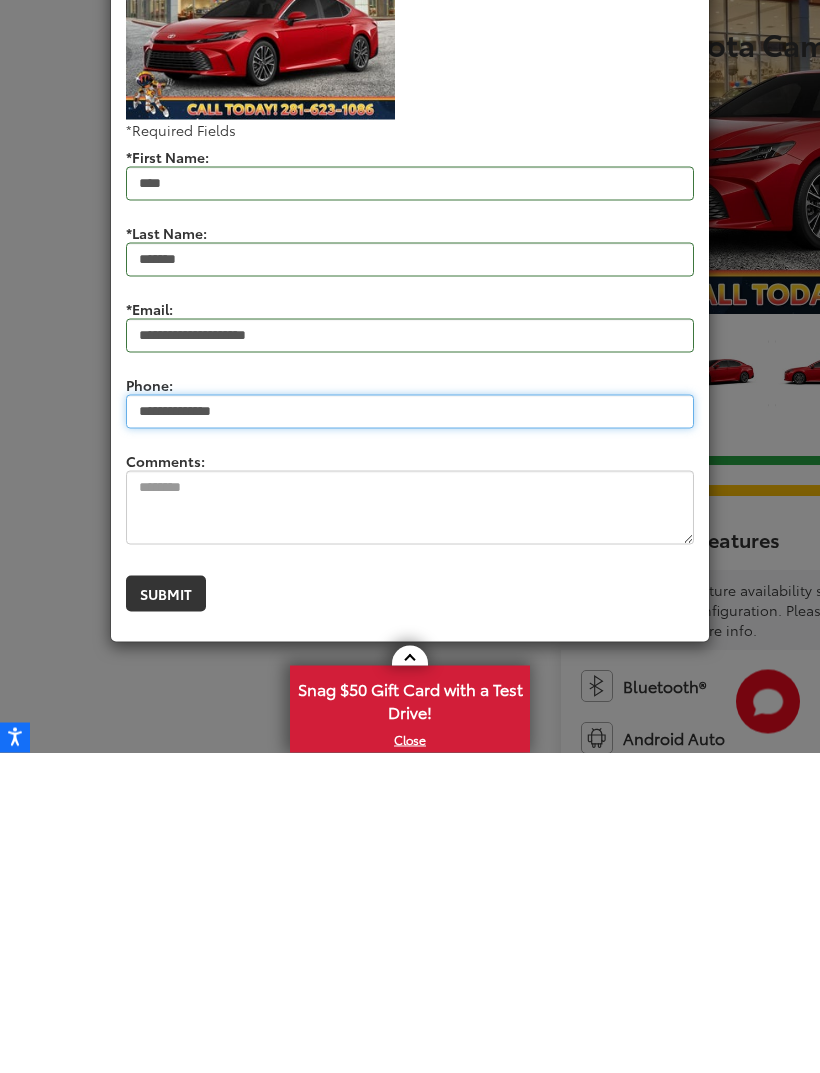type on "**********" 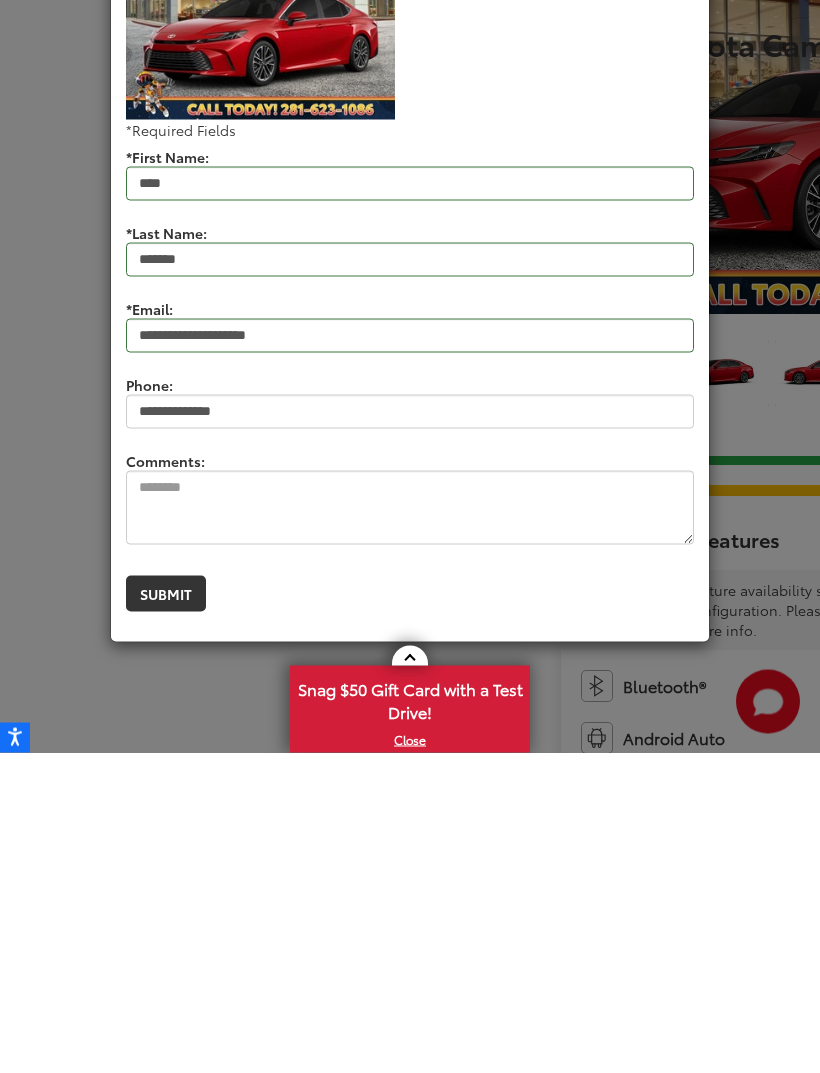 click on "Submit" at bounding box center [166, 914] 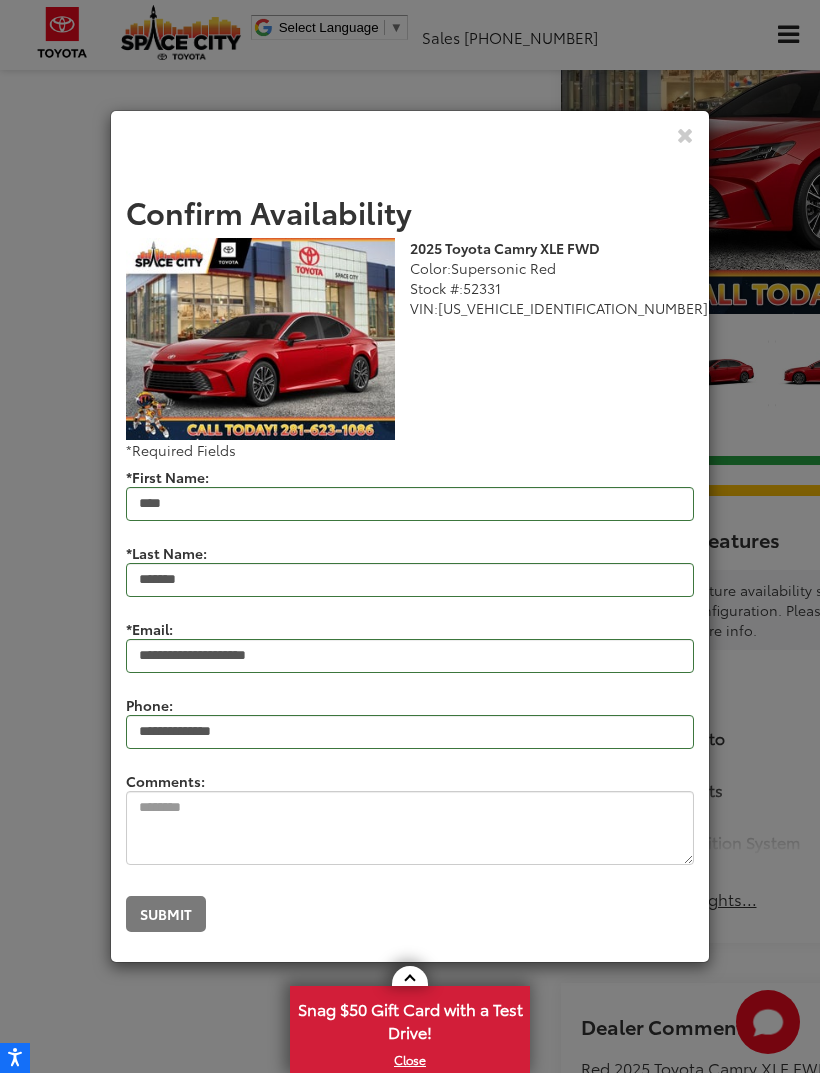 scroll, scrollTop: 0, scrollLeft: 0, axis: both 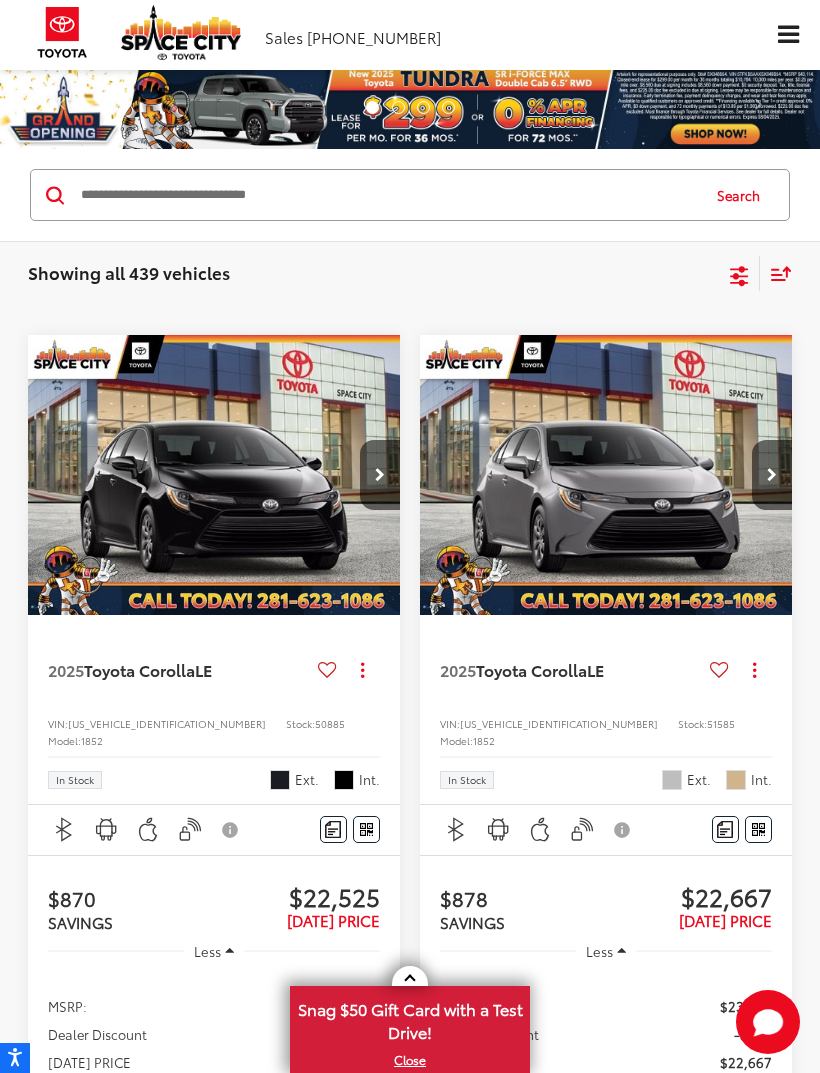 click at bounding box center (388, 195) 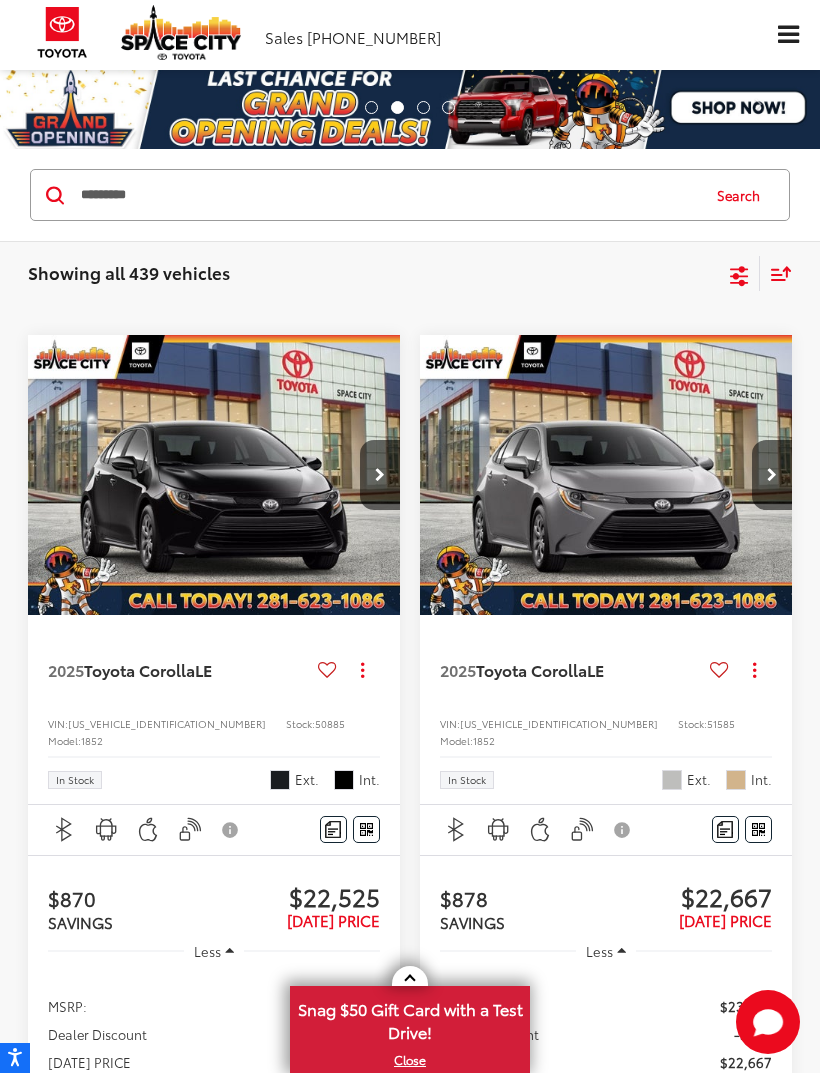 type on "*********" 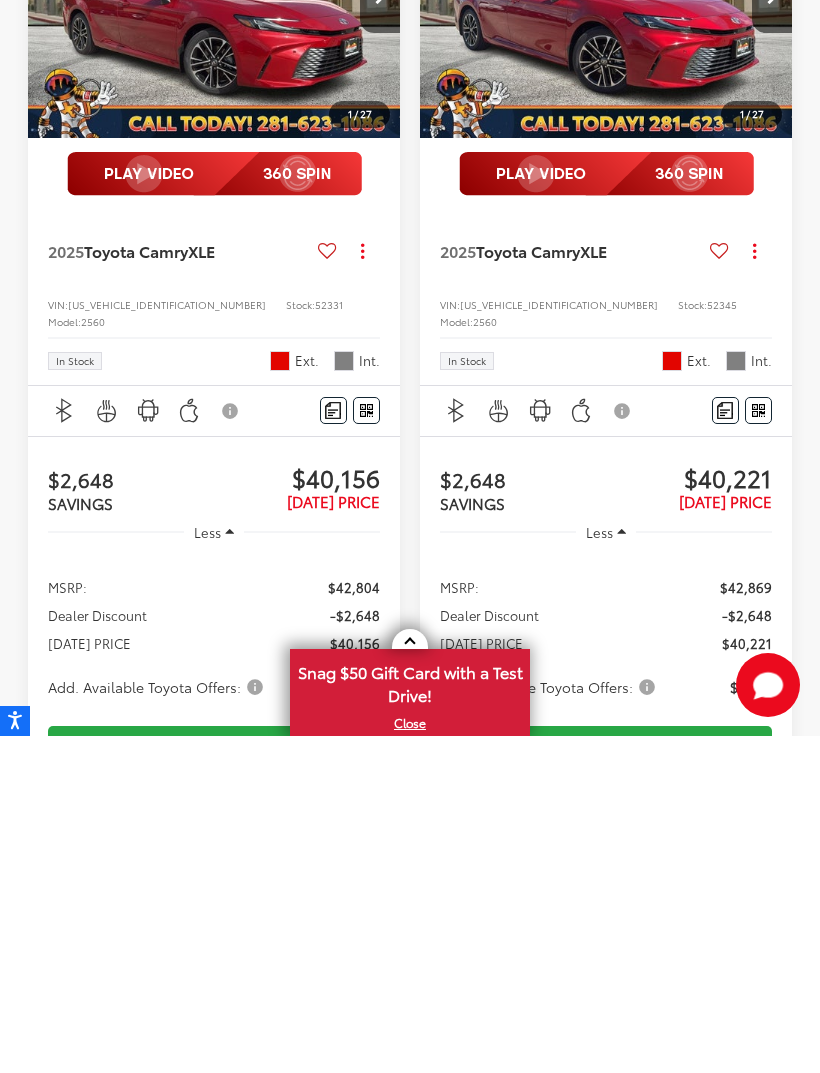 scroll, scrollTop: 156, scrollLeft: 0, axis: vertical 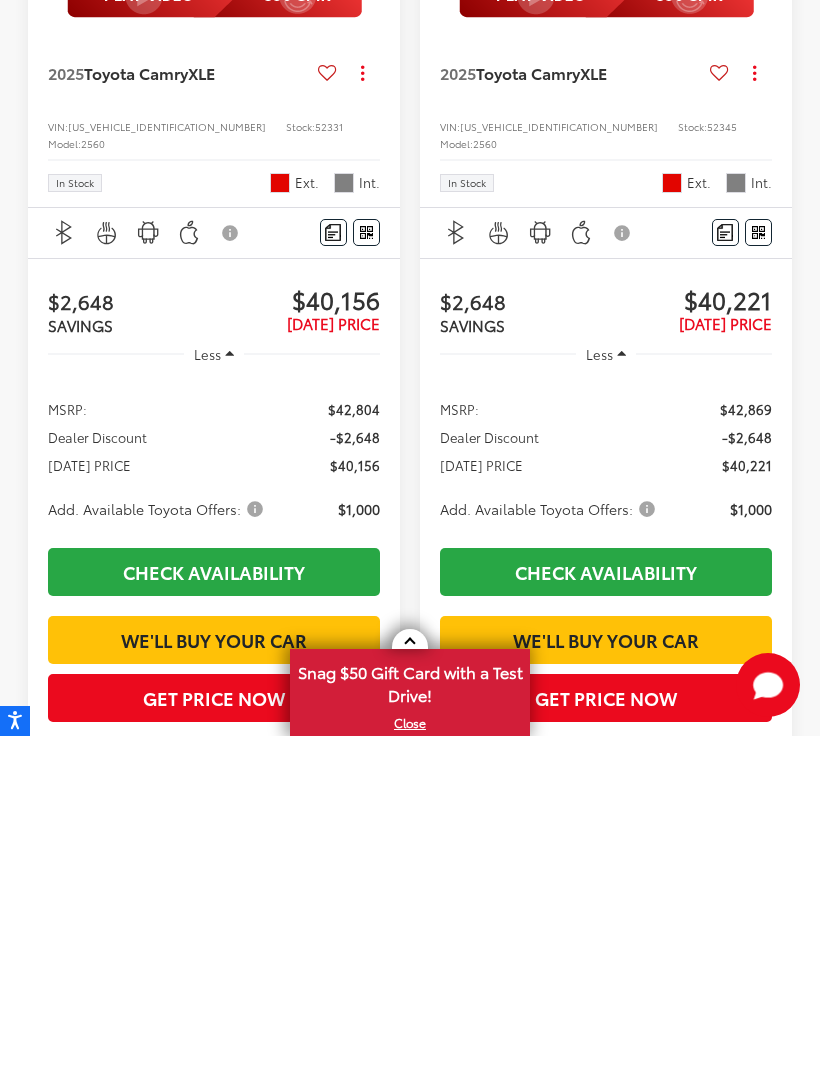 click at bounding box center [333, 569] 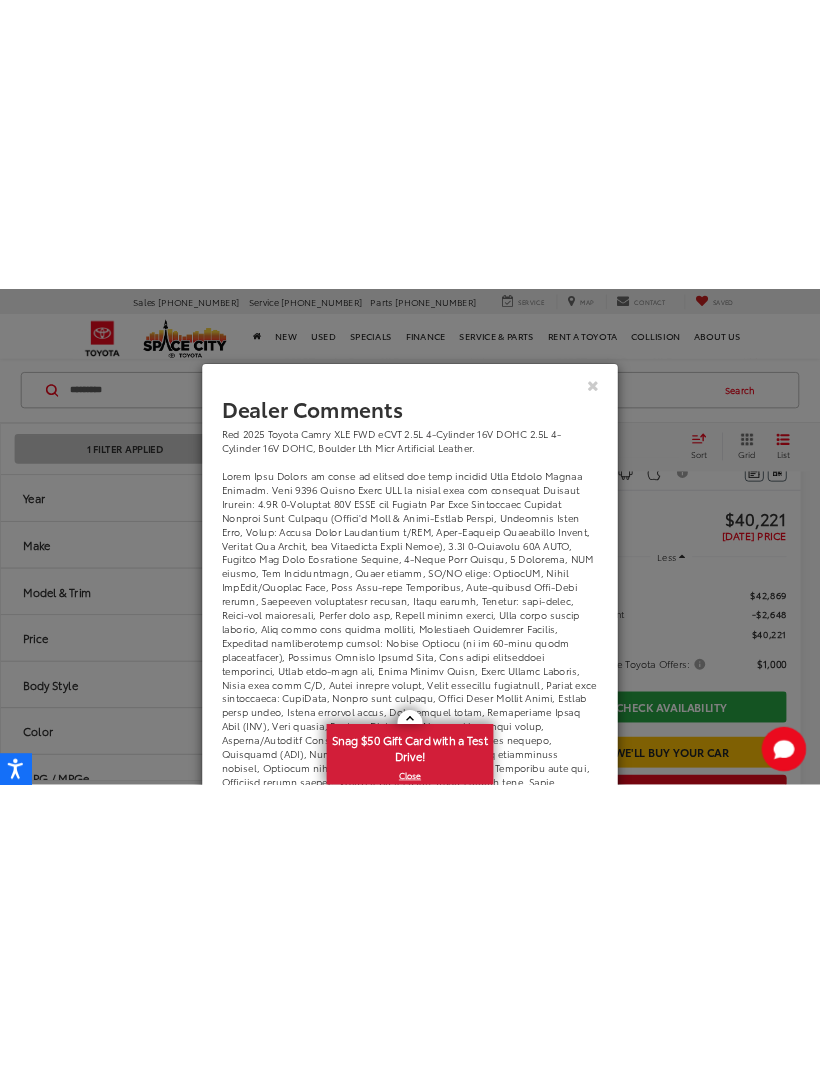 scroll, scrollTop: 492, scrollLeft: 0, axis: vertical 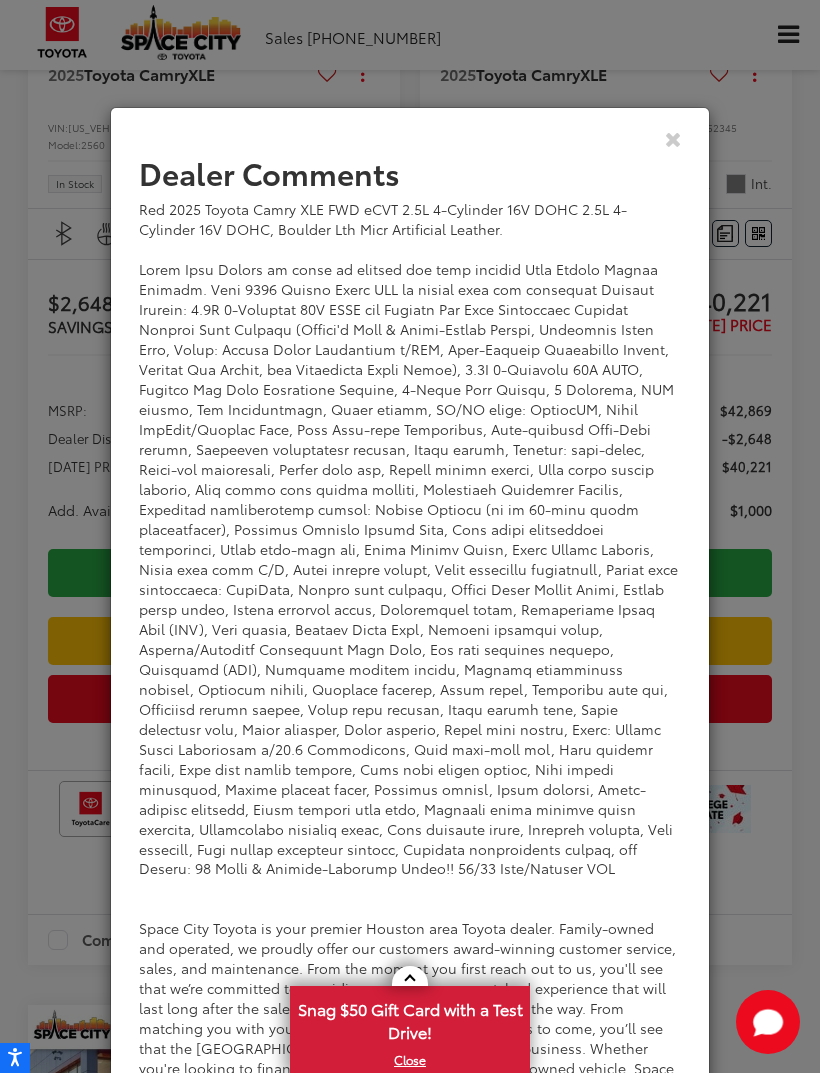 click at bounding box center (673, 138) 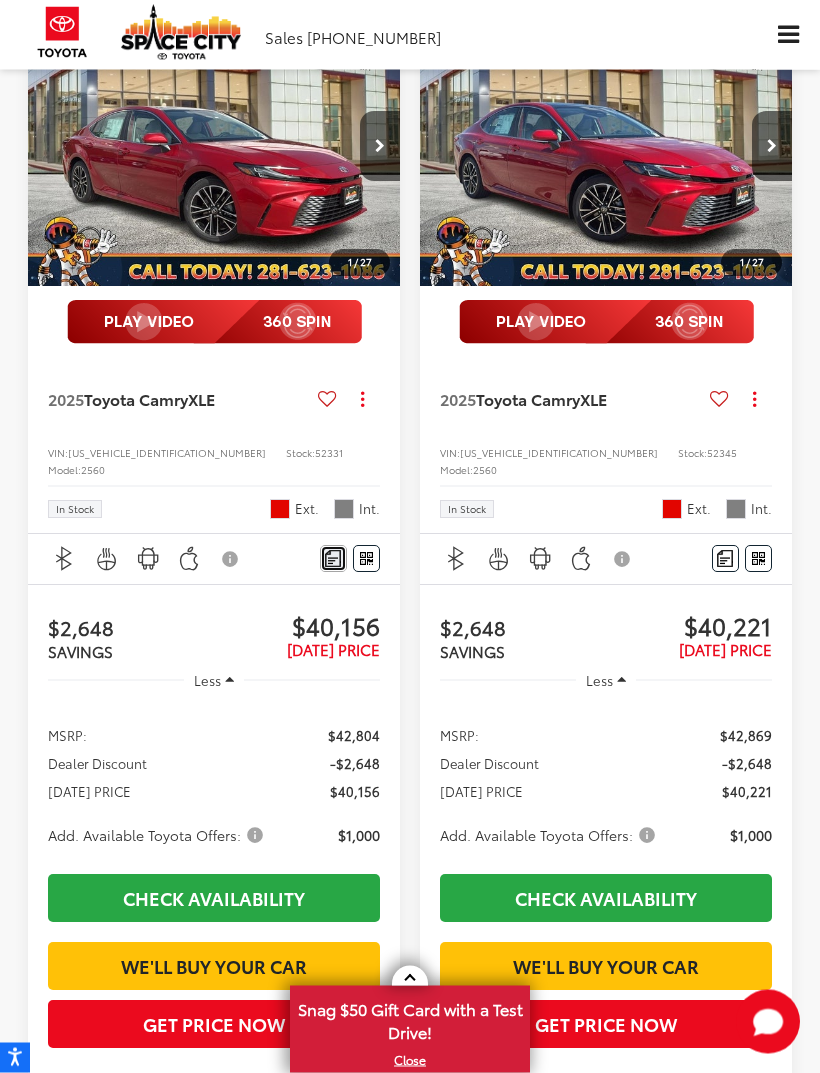 scroll, scrollTop: 167, scrollLeft: 0, axis: vertical 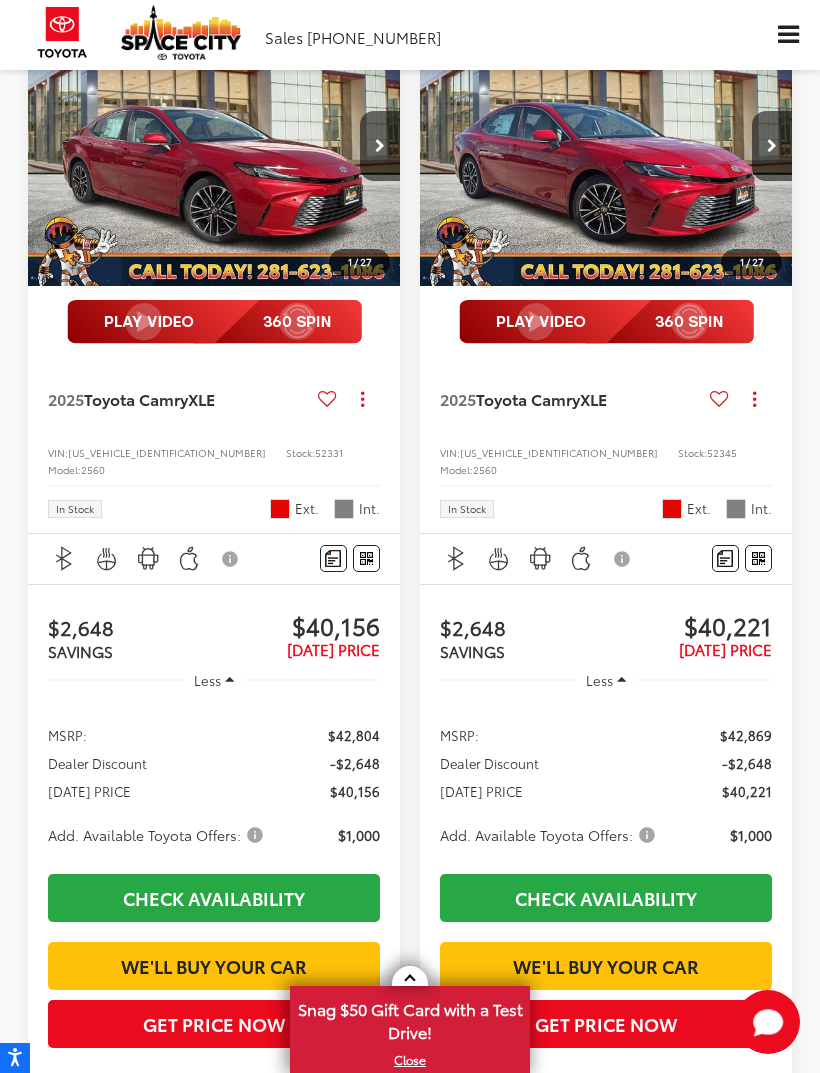 click on "Toyota Camry" at bounding box center (136, 398) 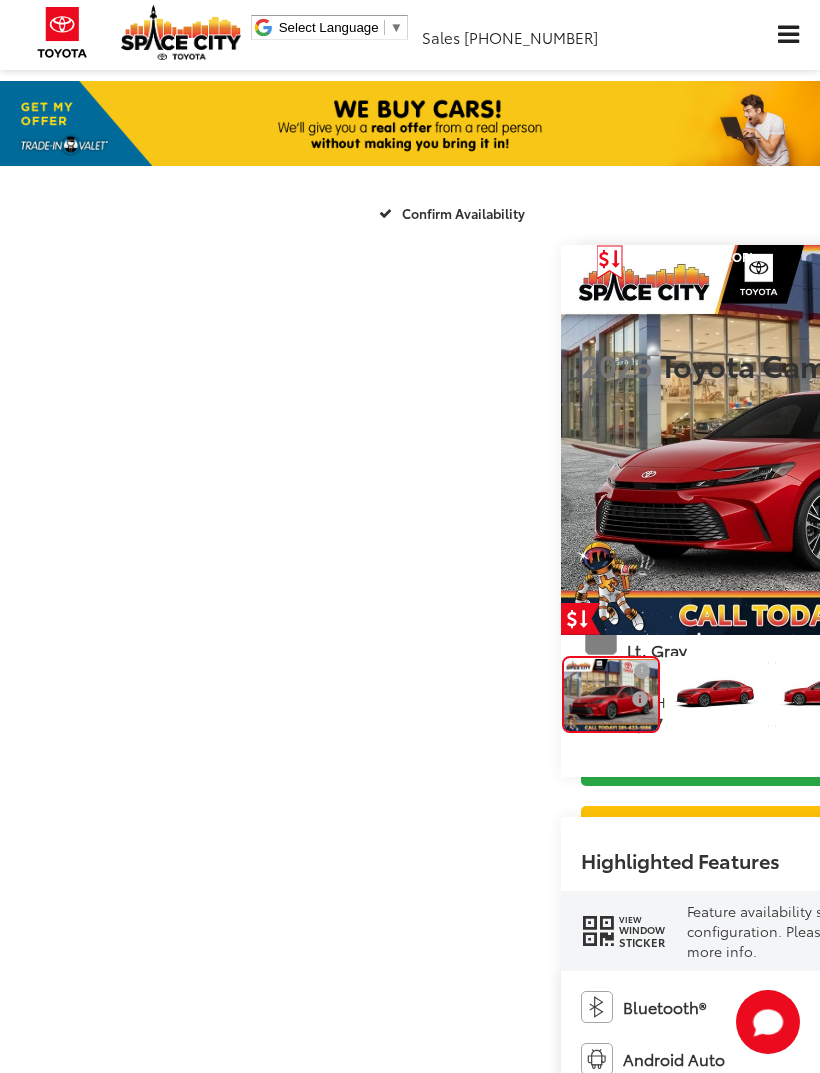 scroll, scrollTop: 699, scrollLeft: 0, axis: vertical 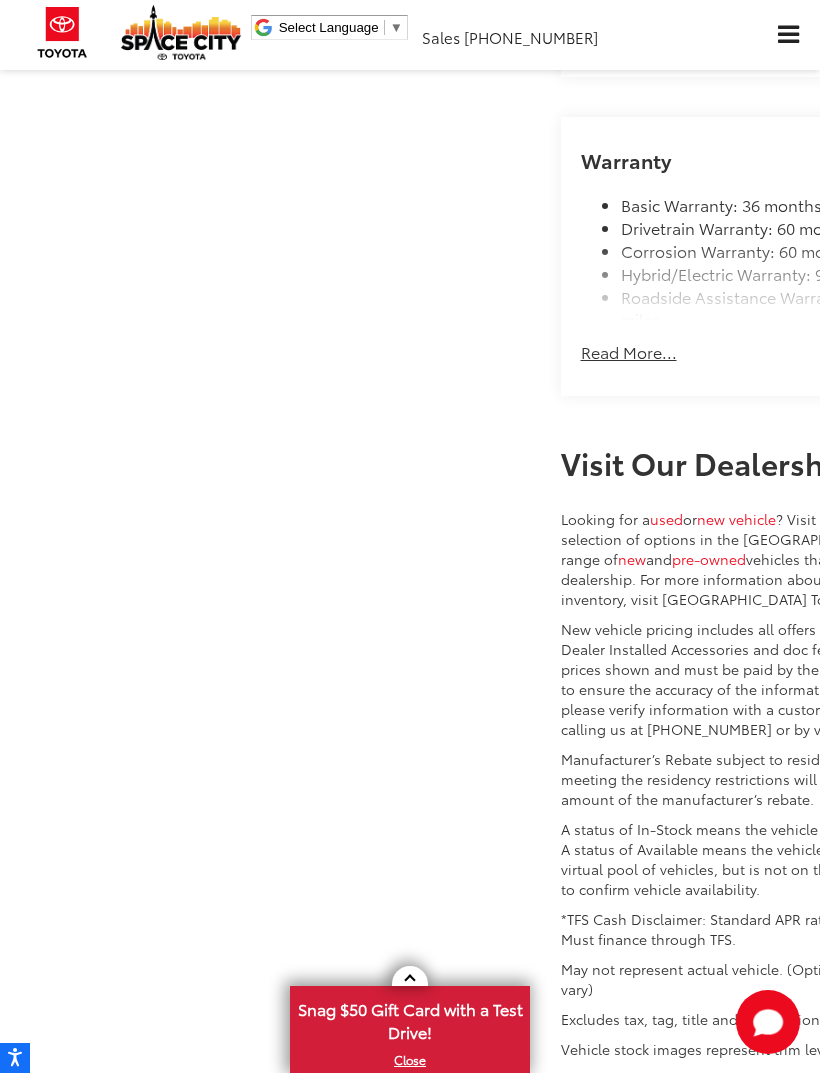 click on "Read More..." at bounding box center [629, -911] 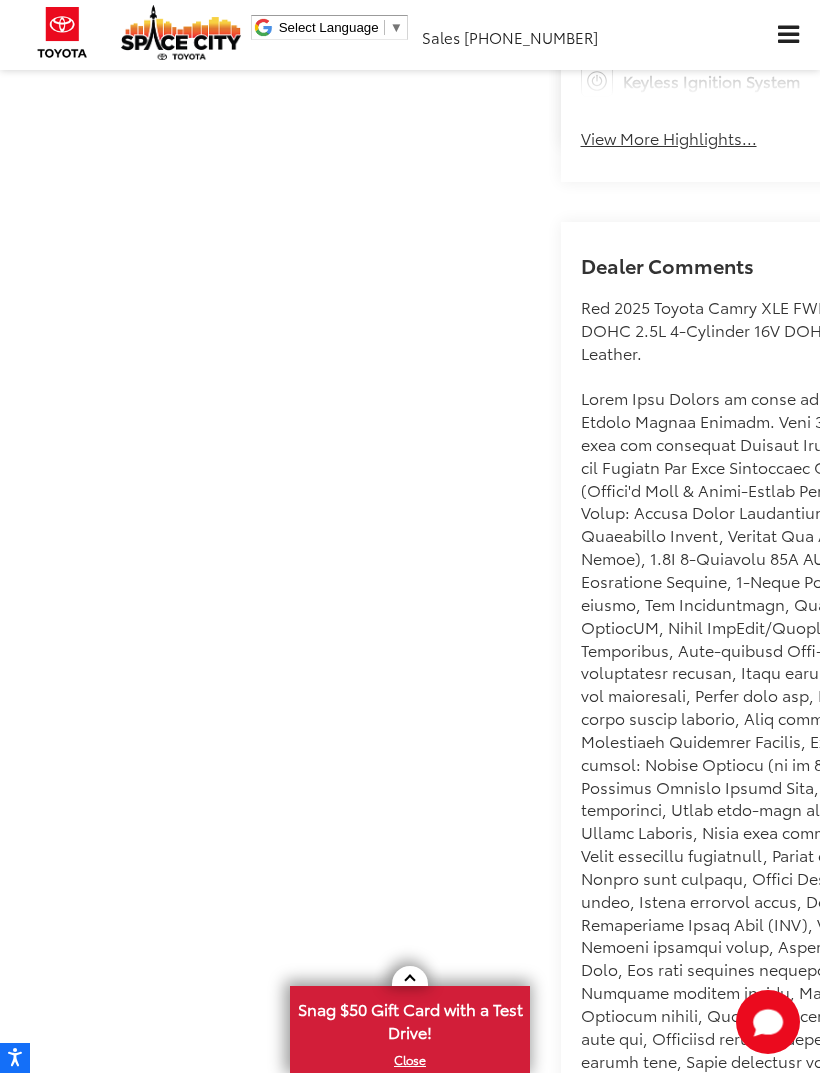 scroll, scrollTop: 1080, scrollLeft: 0, axis: vertical 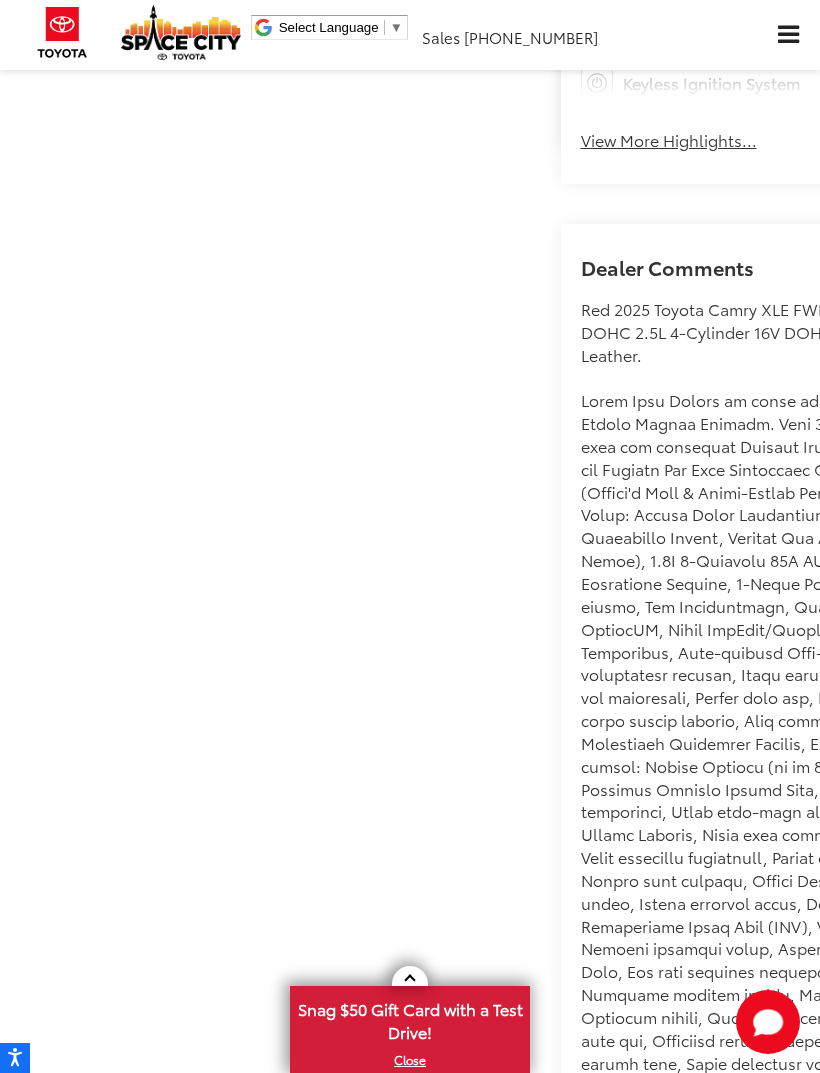 click on "Get Price Now" at bounding box center (820, -192) 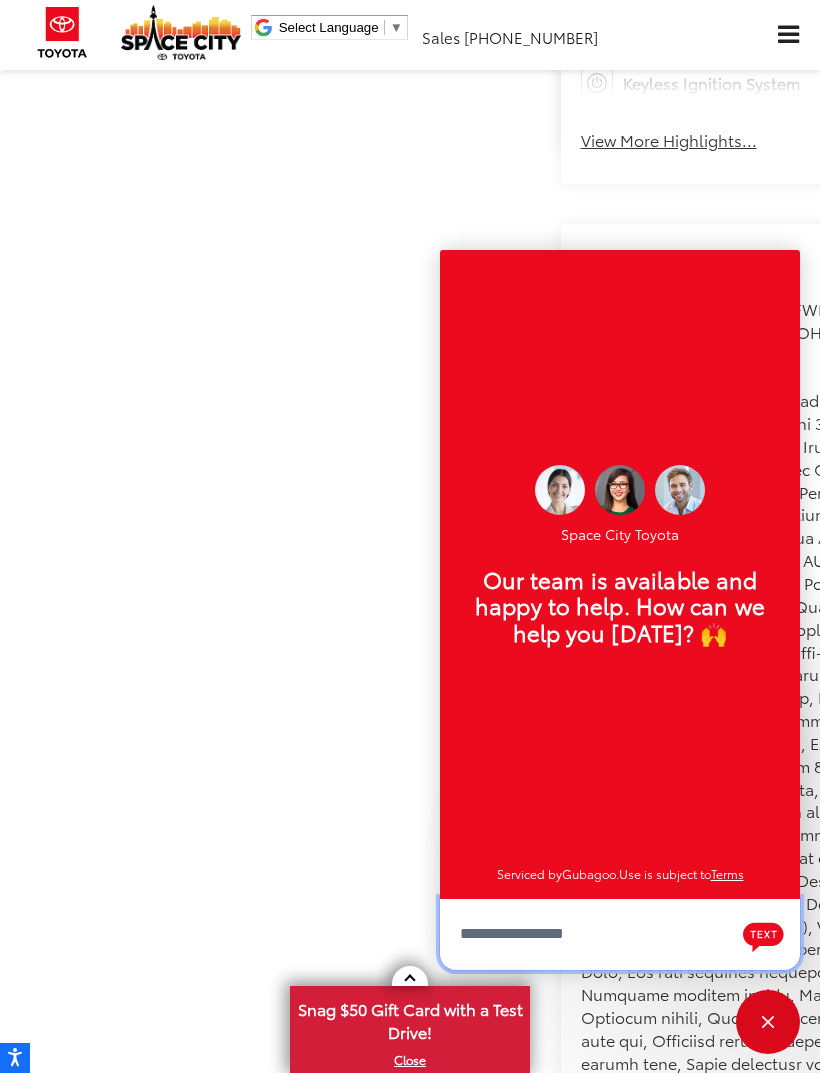 scroll, scrollTop: 24, scrollLeft: 0, axis: vertical 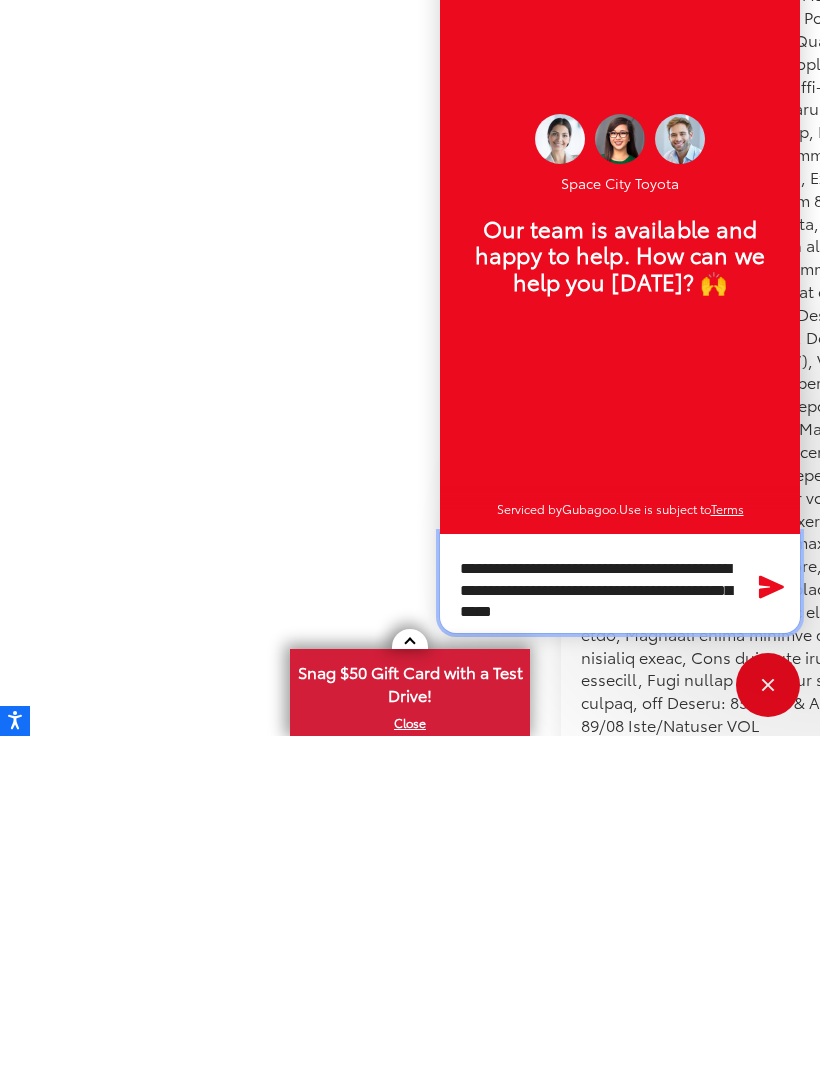 type on "**********" 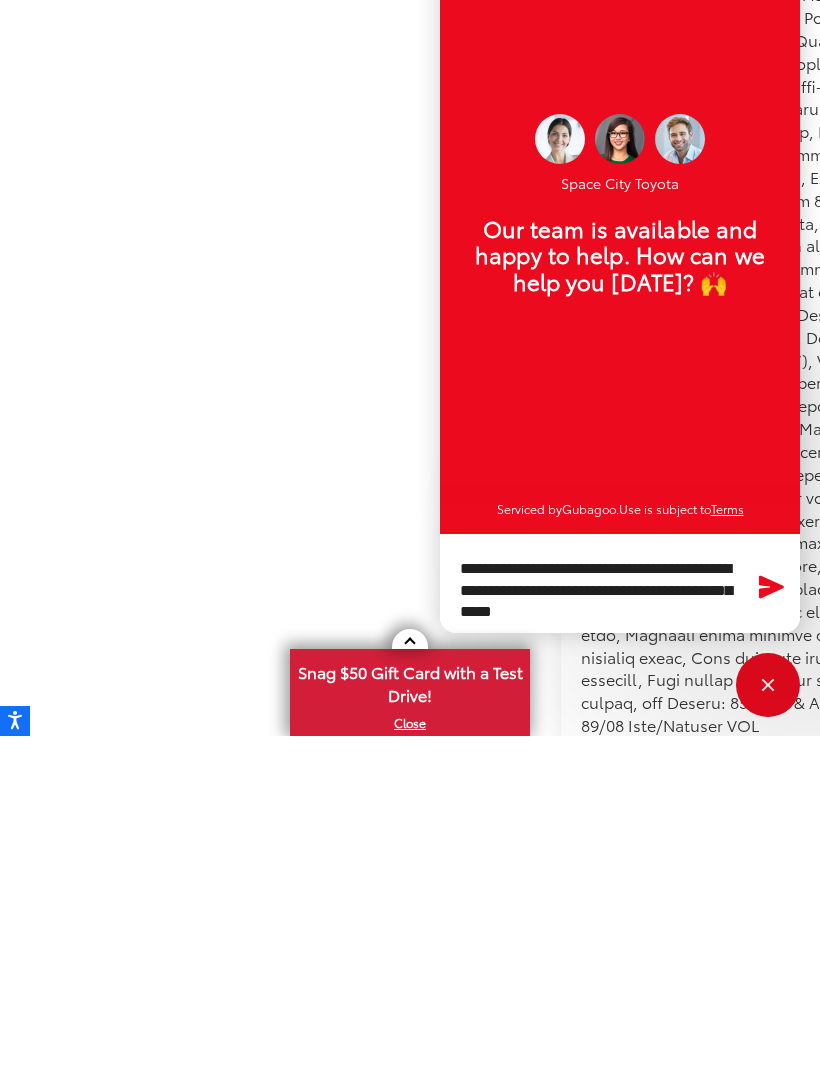 click 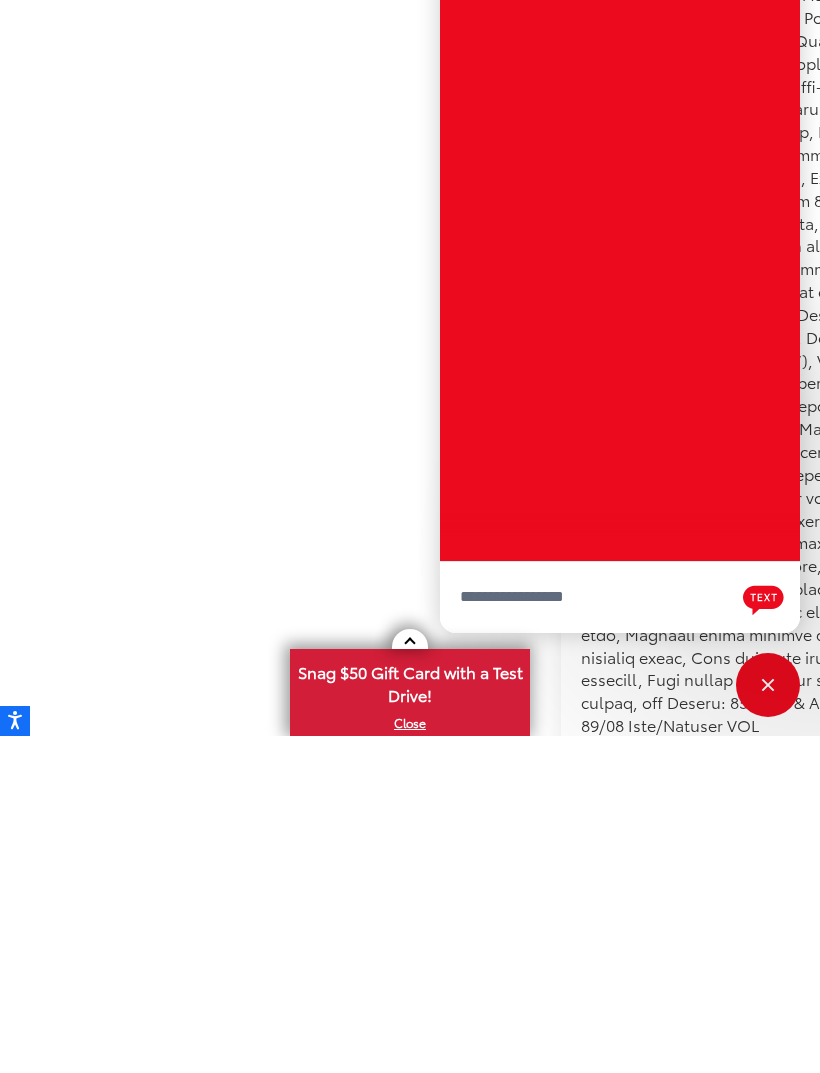 scroll, scrollTop: 1646, scrollLeft: 0, axis: vertical 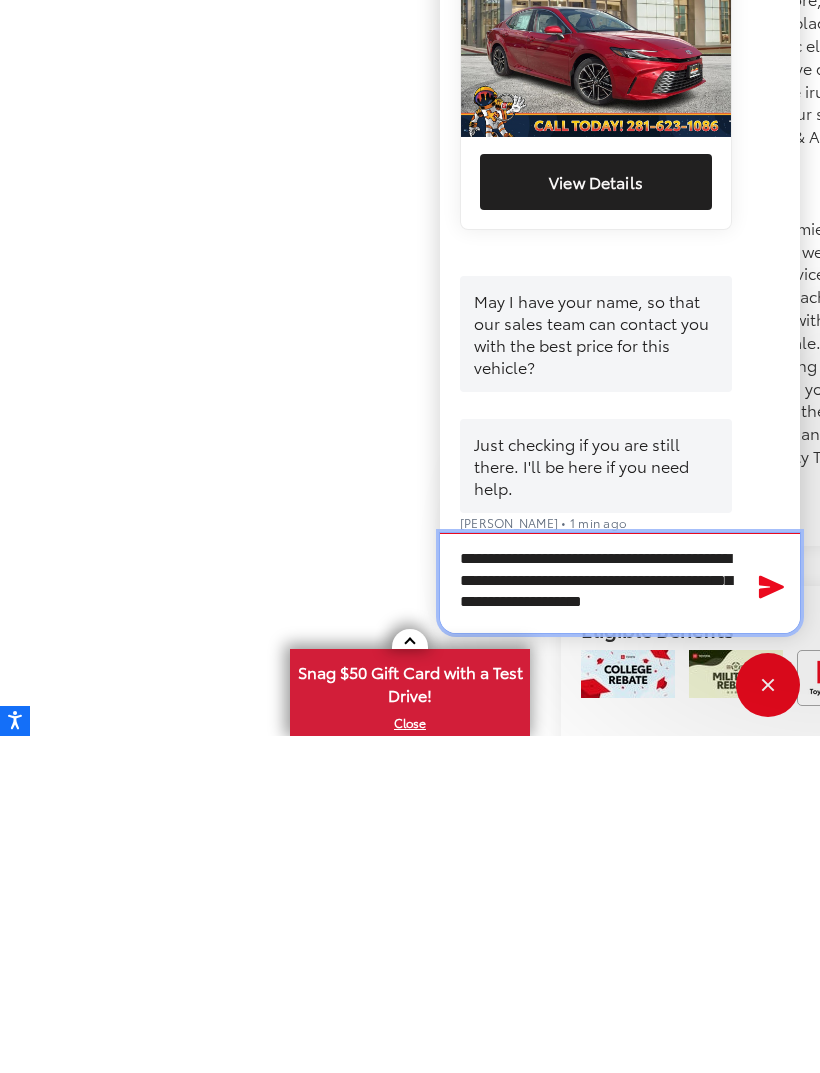 type on "**********" 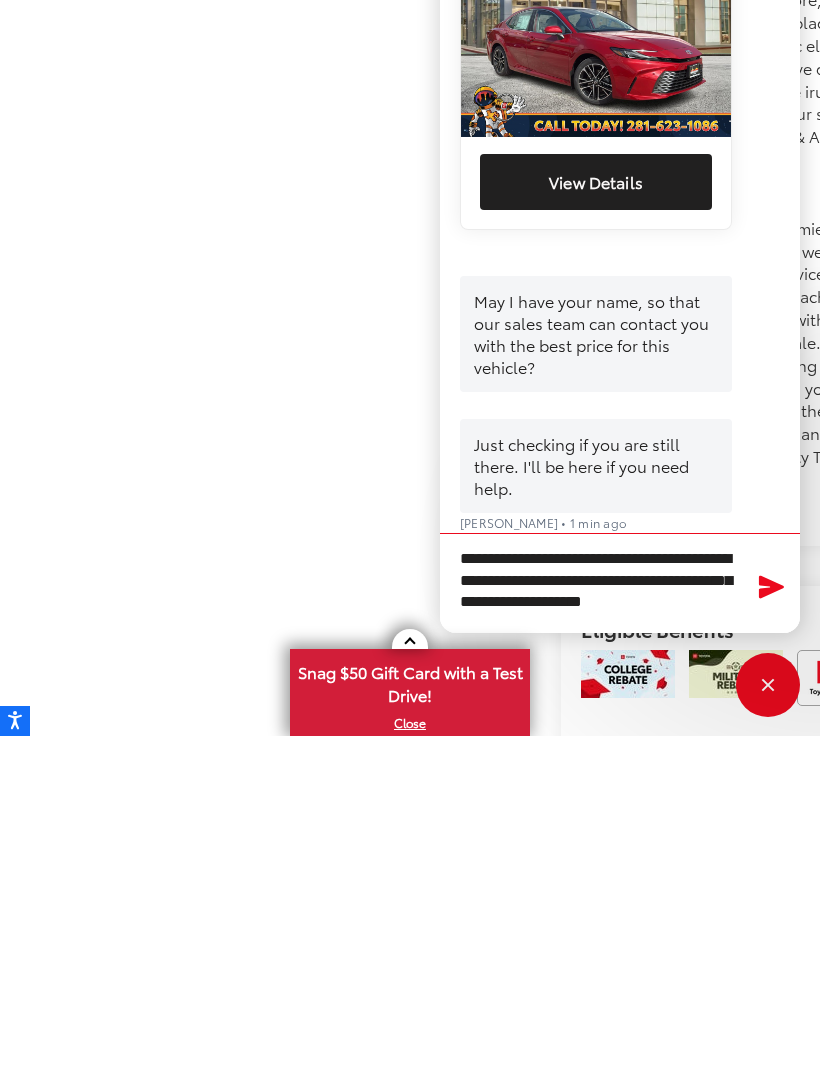 click 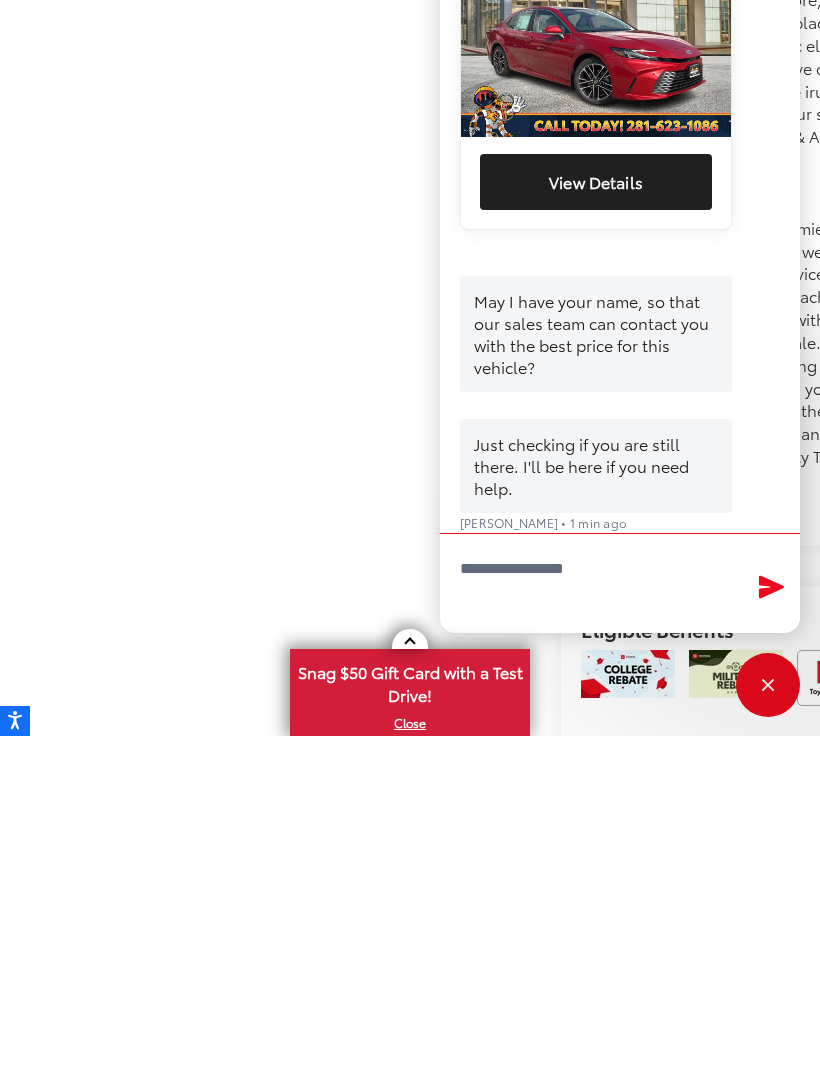 scroll, scrollTop: 2212, scrollLeft: 0, axis: vertical 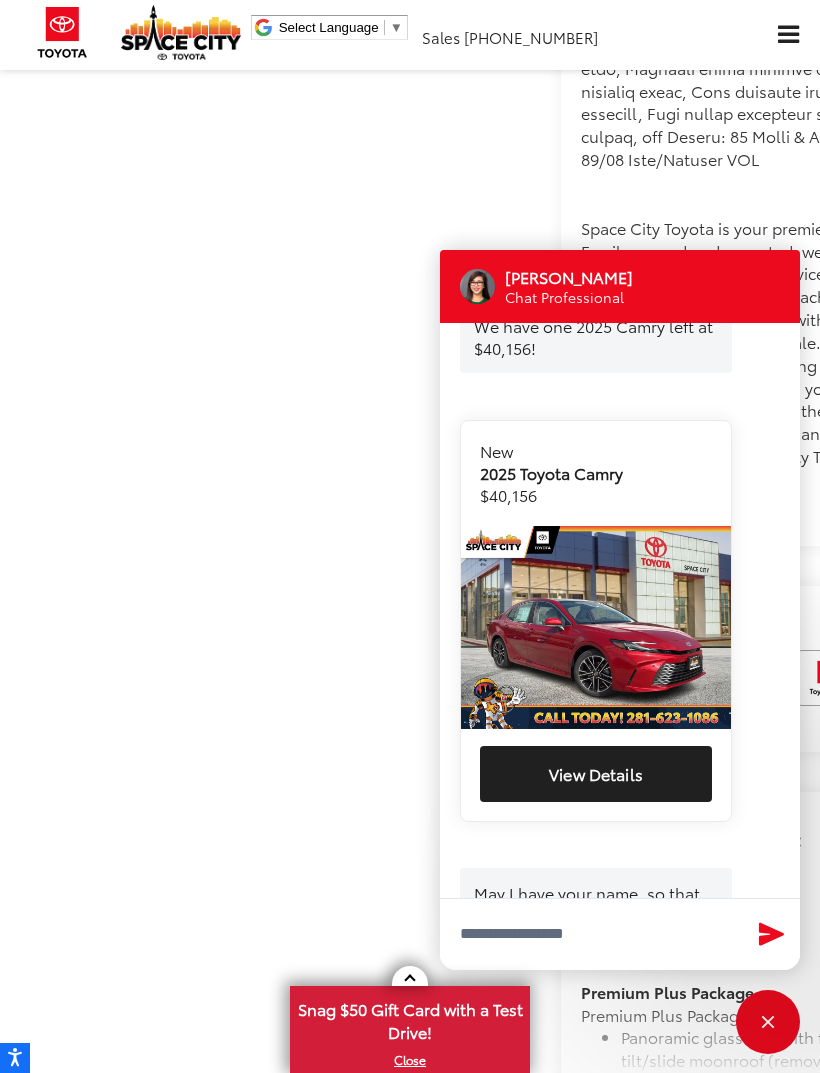 click on "New  2025   Toyota   Camry   $ 40,156 View Details" at bounding box center (596, 621) 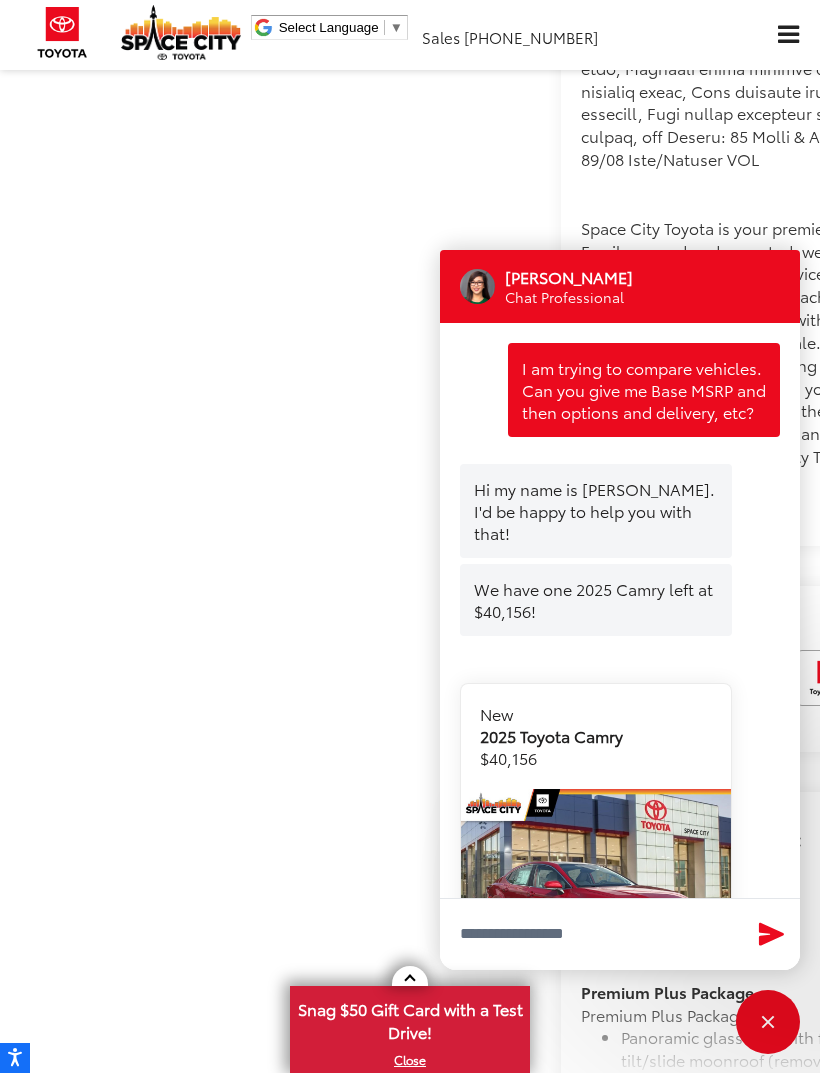 scroll, scrollTop: 0, scrollLeft: 0, axis: both 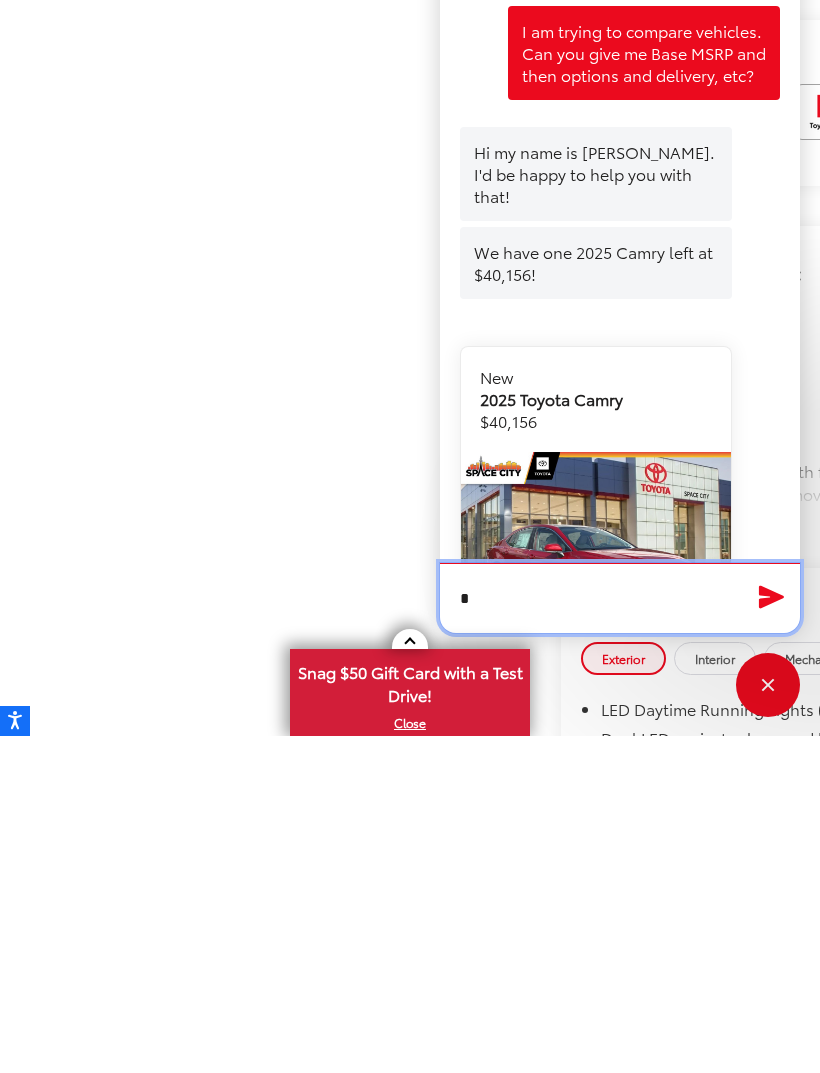 type on "*" 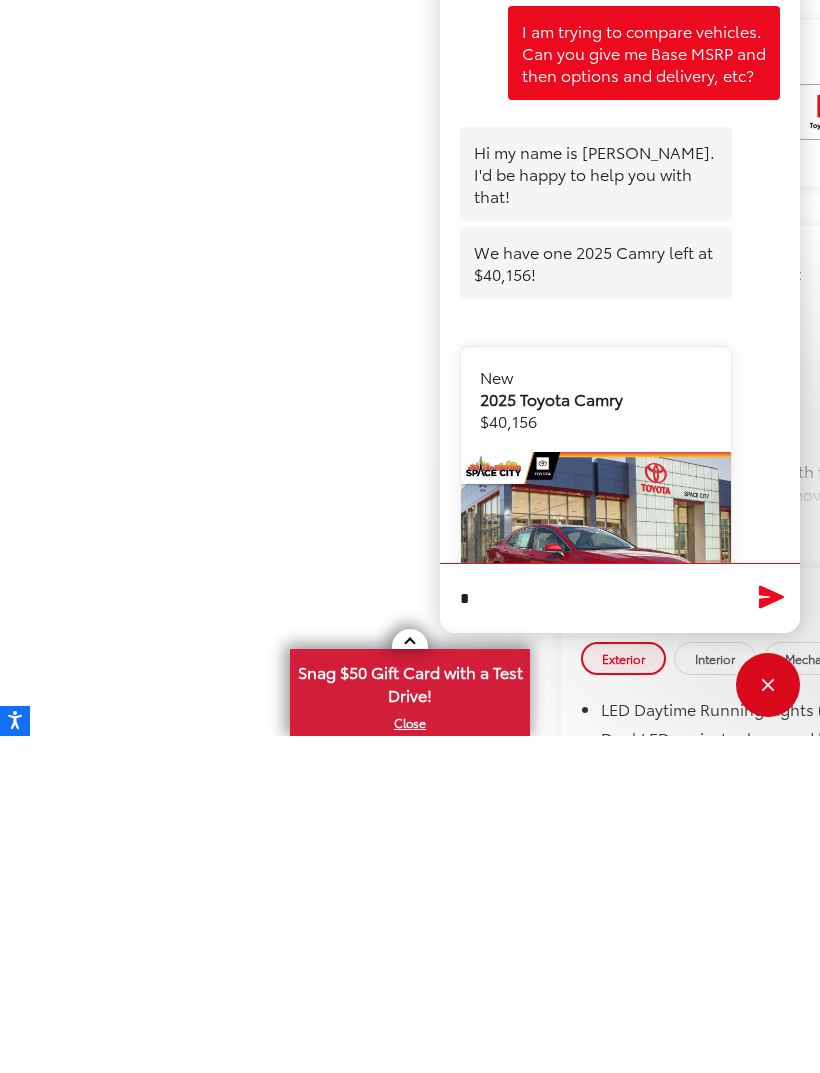 click 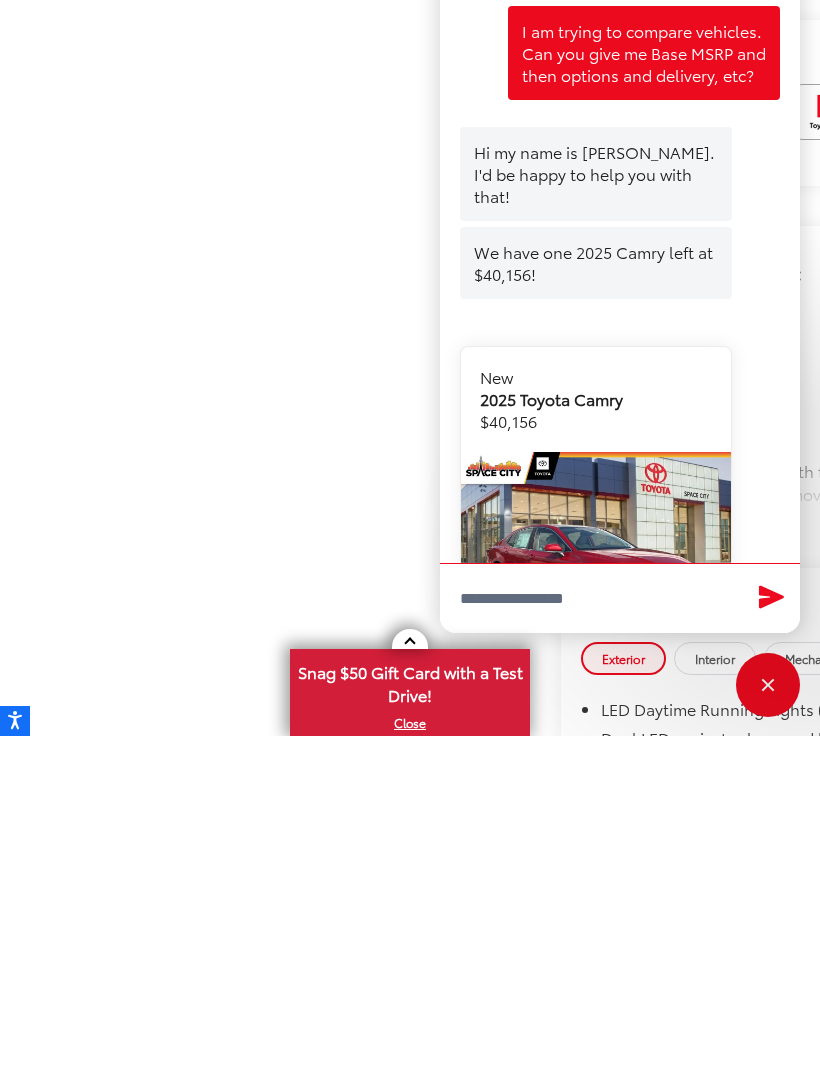 scroll, scrollTop: 2778, scrollLeft: 0, axis: vertical 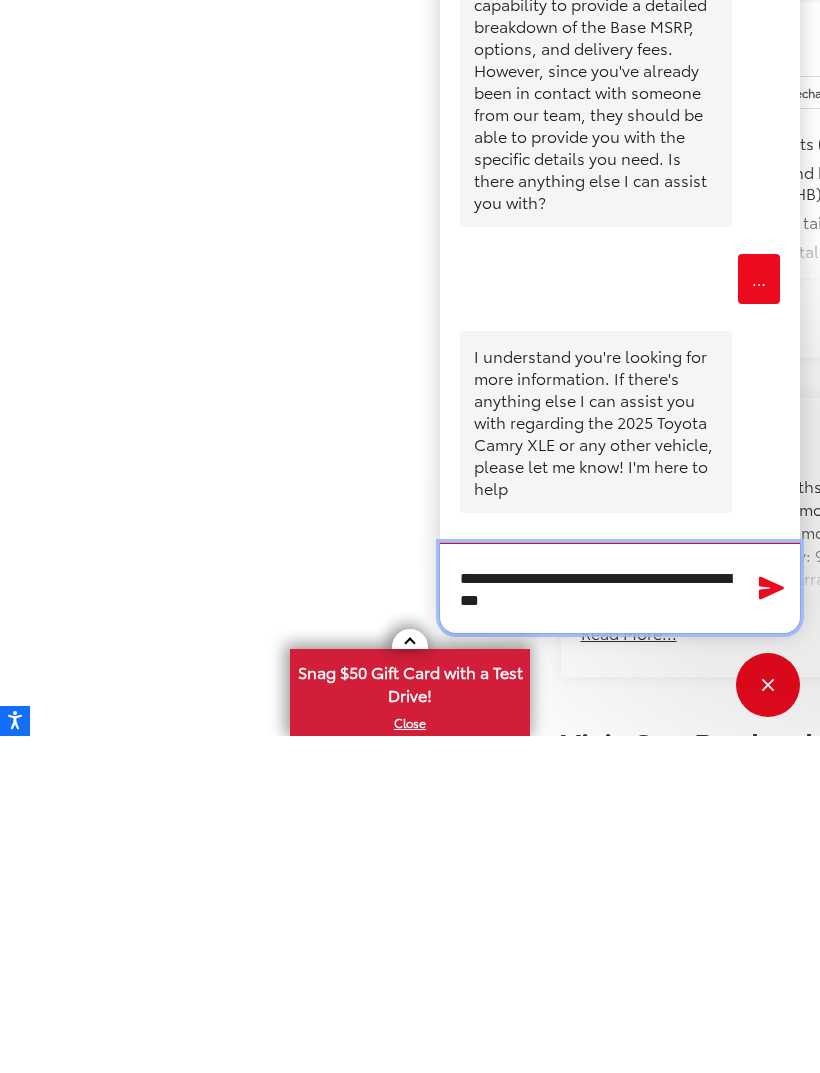 type on "**********" 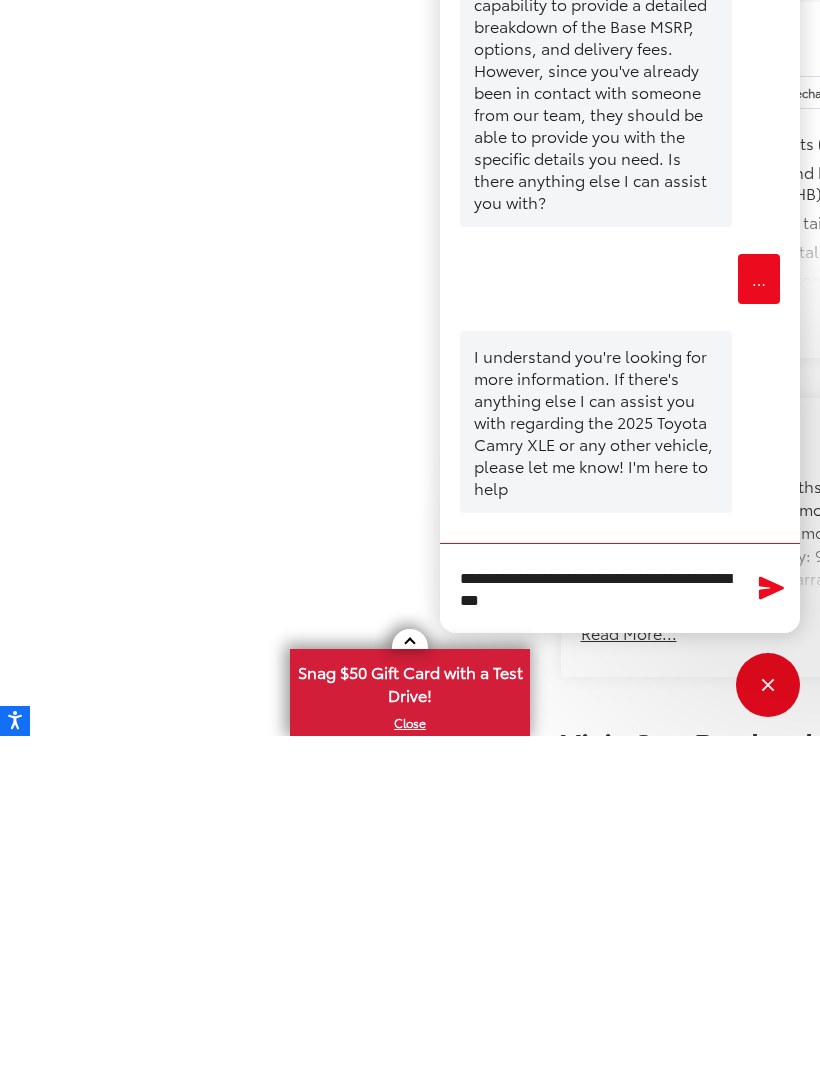 click 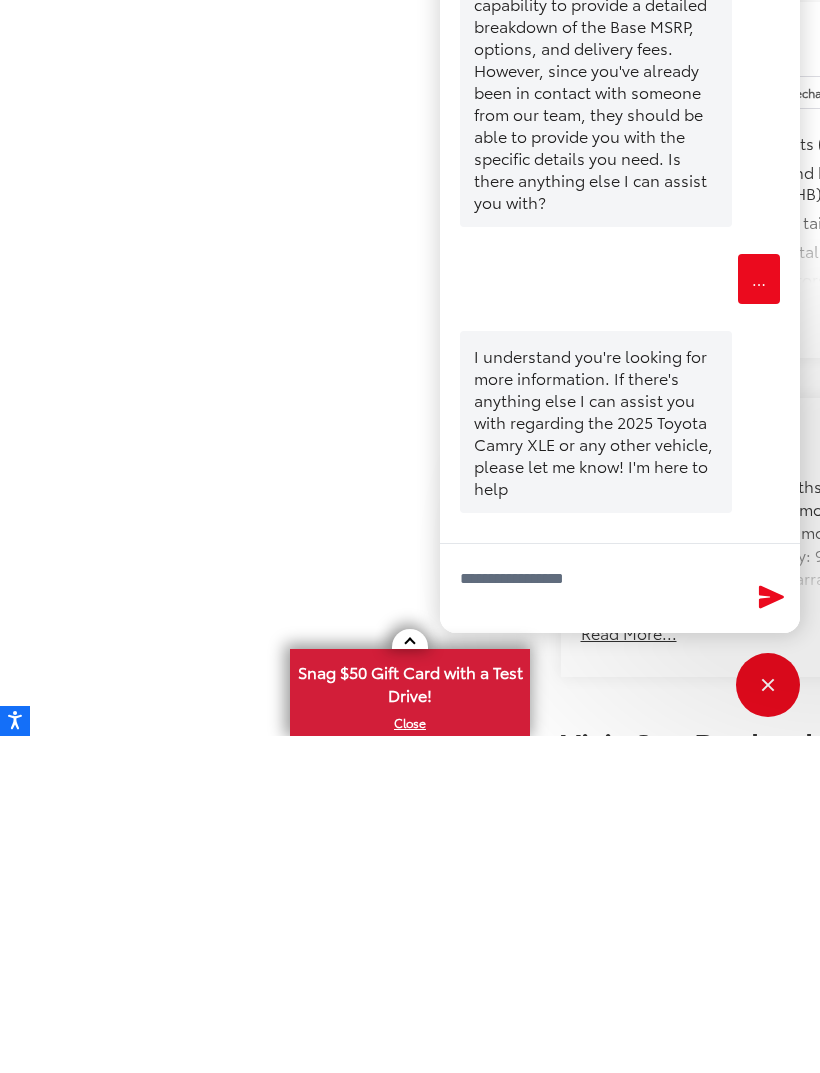 scroll, scrollTop: 3344, scrollLeft: 0, axis: vertical 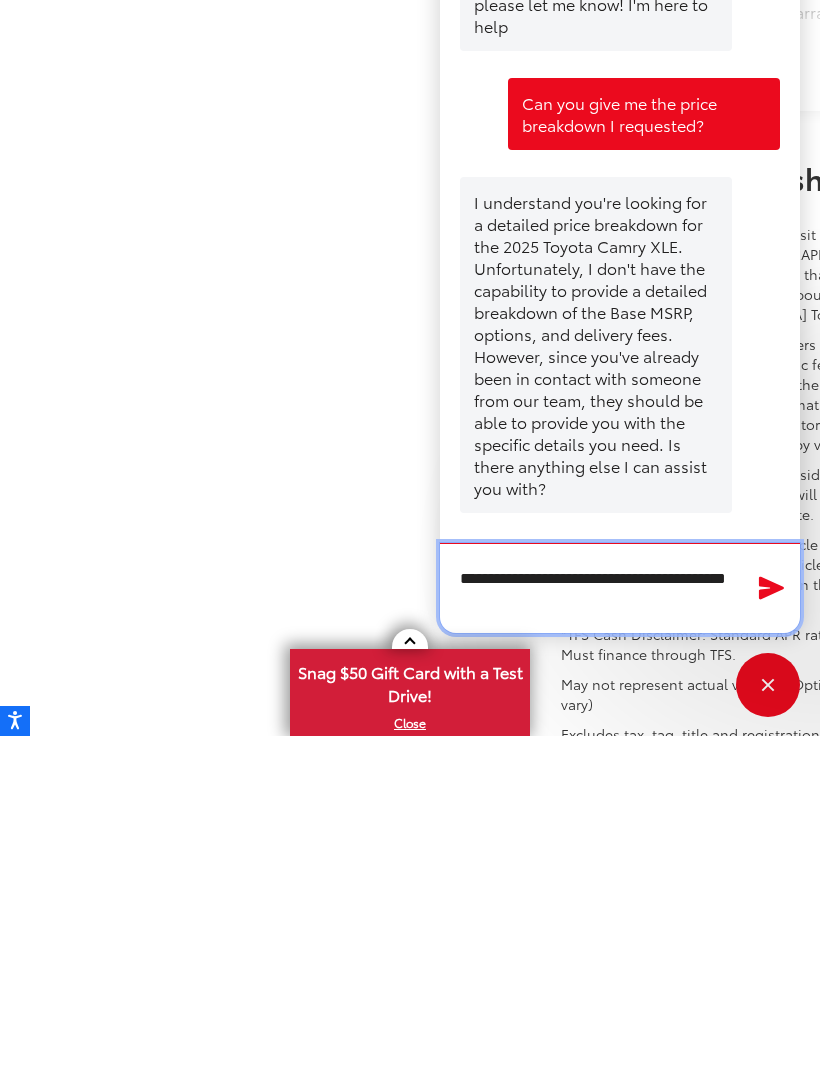 type on "**********" 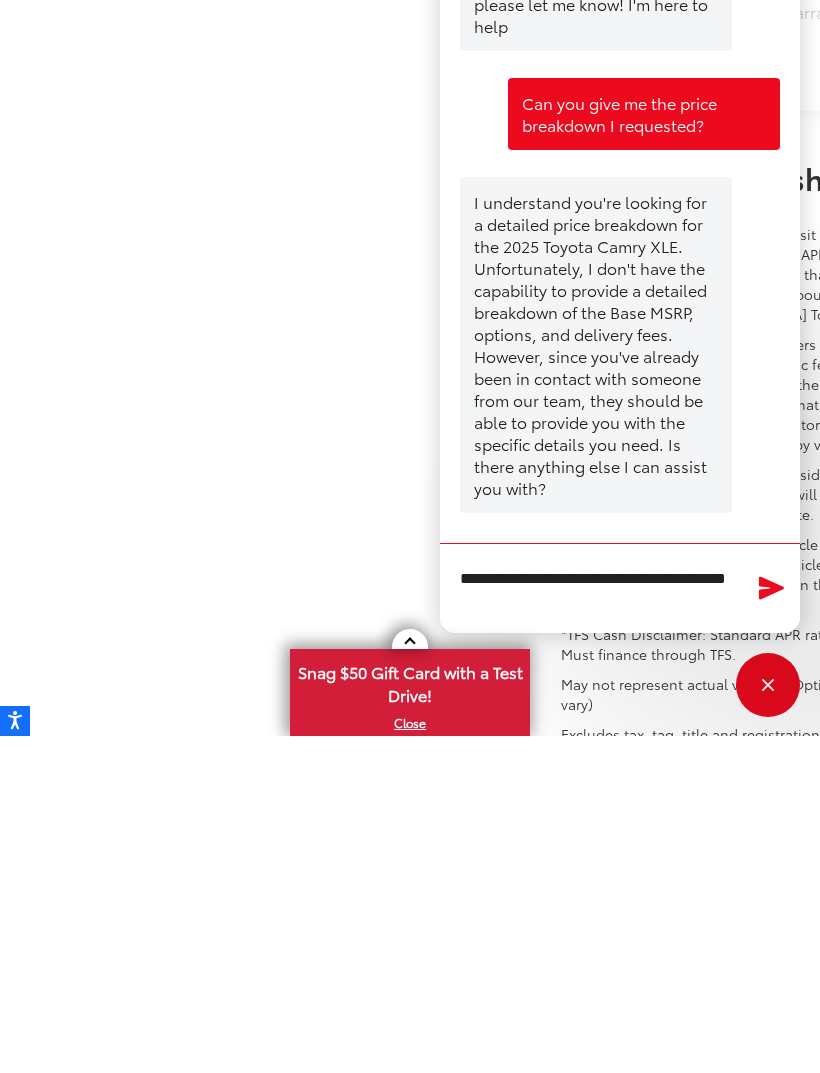 click 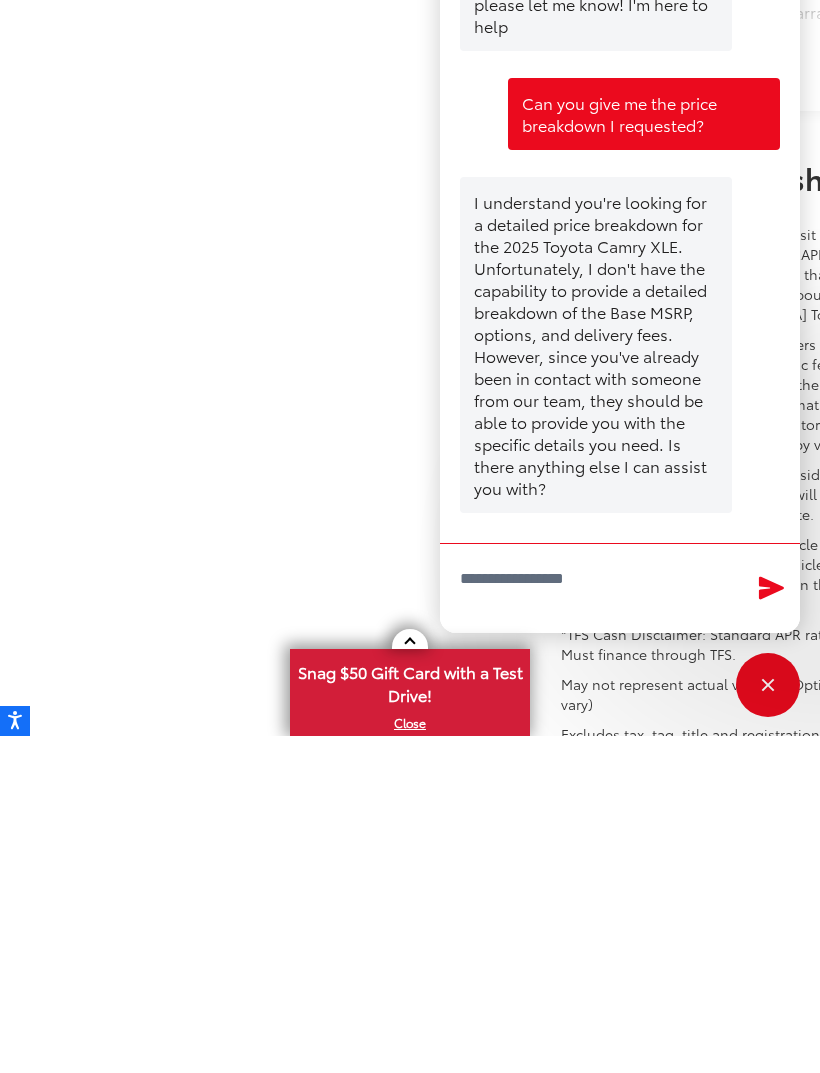 scroll, scrollTop: 3910, scrollLeft: 0, axis: vertical 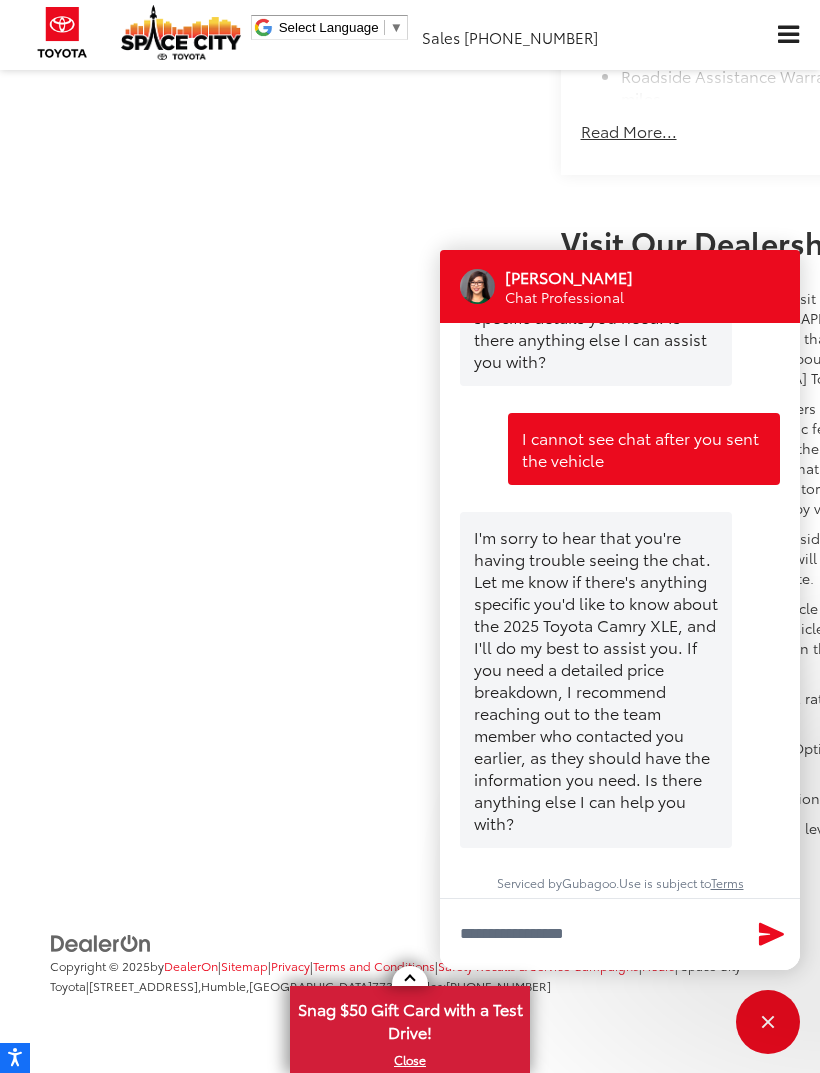 click on "Snag $50 Gift Card with a Test Drive!" at bounding box center (410, 1018) 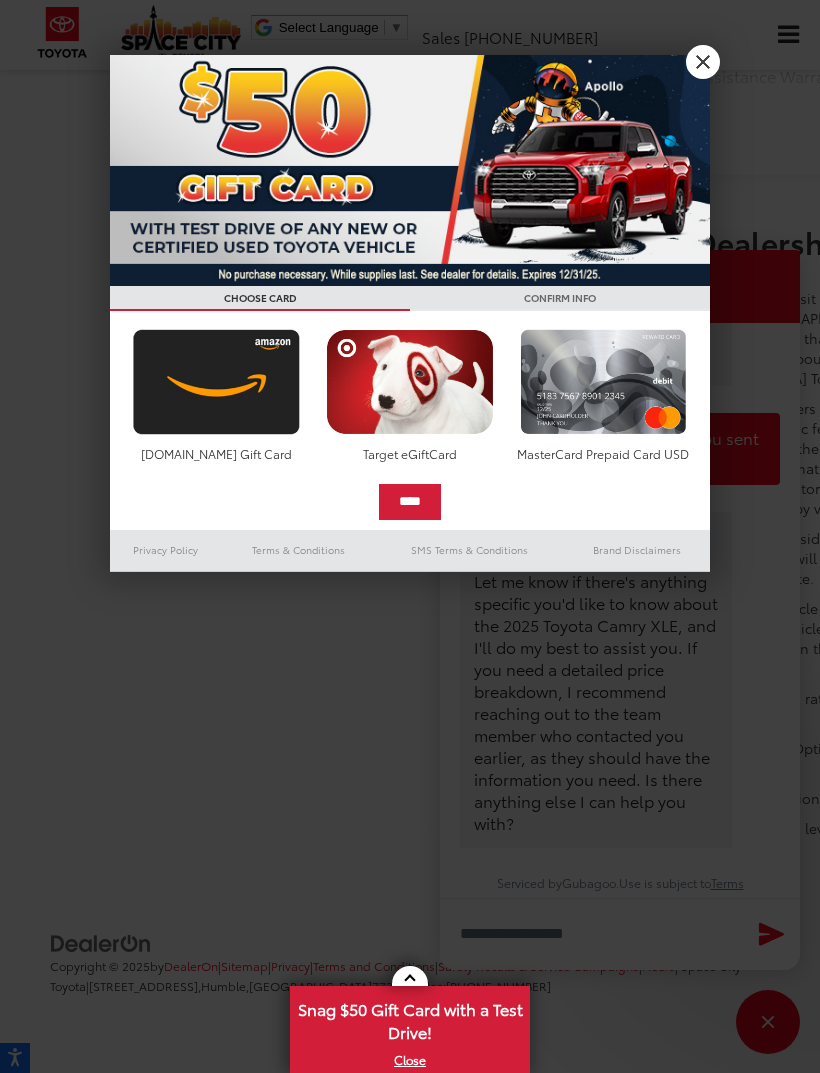 click on "Snag $50 Gift Card with a Test Drive!" at bounding box center [410, 1018] 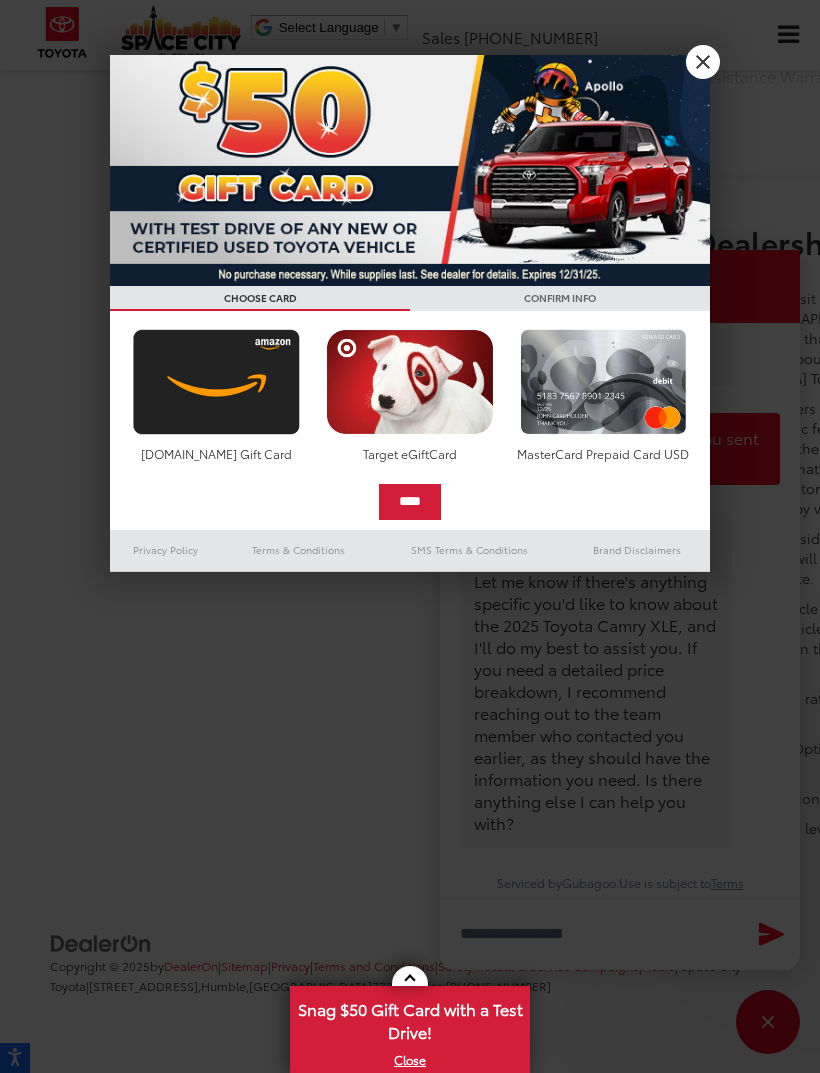 scroll, scrollTop: 4125, scrollLeft: 0, axis: vertical 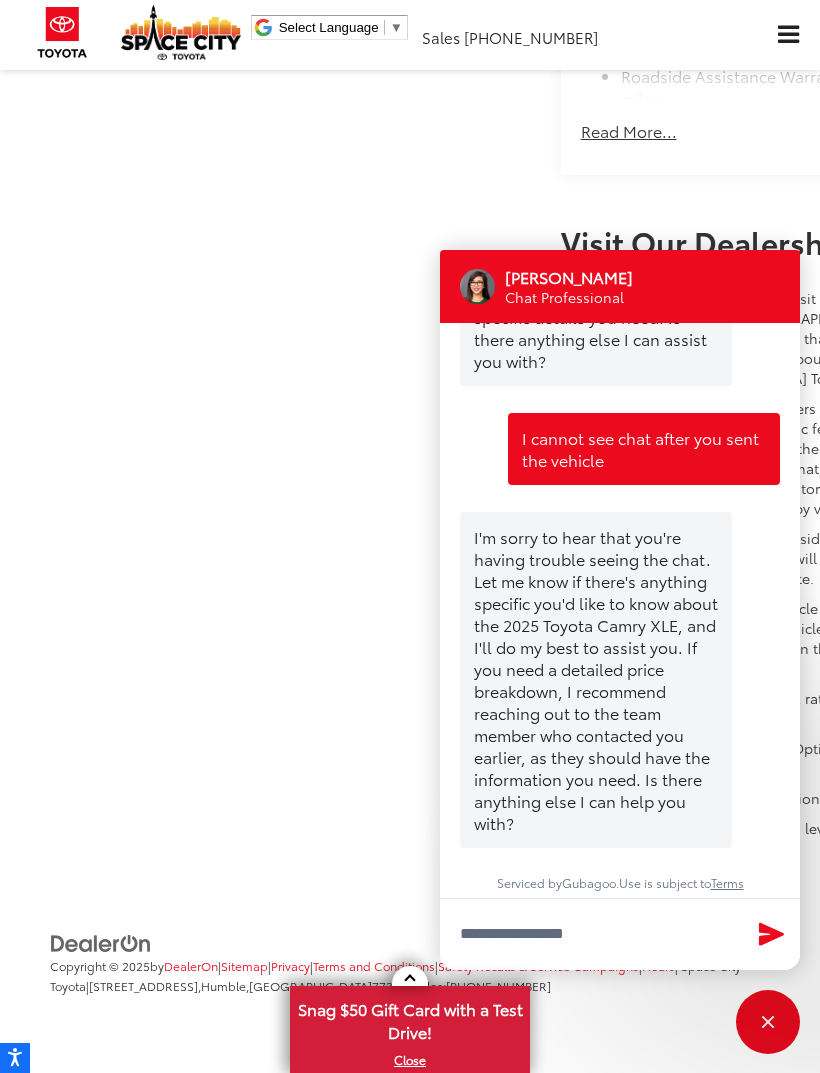 click at bounding box center [410, 976] 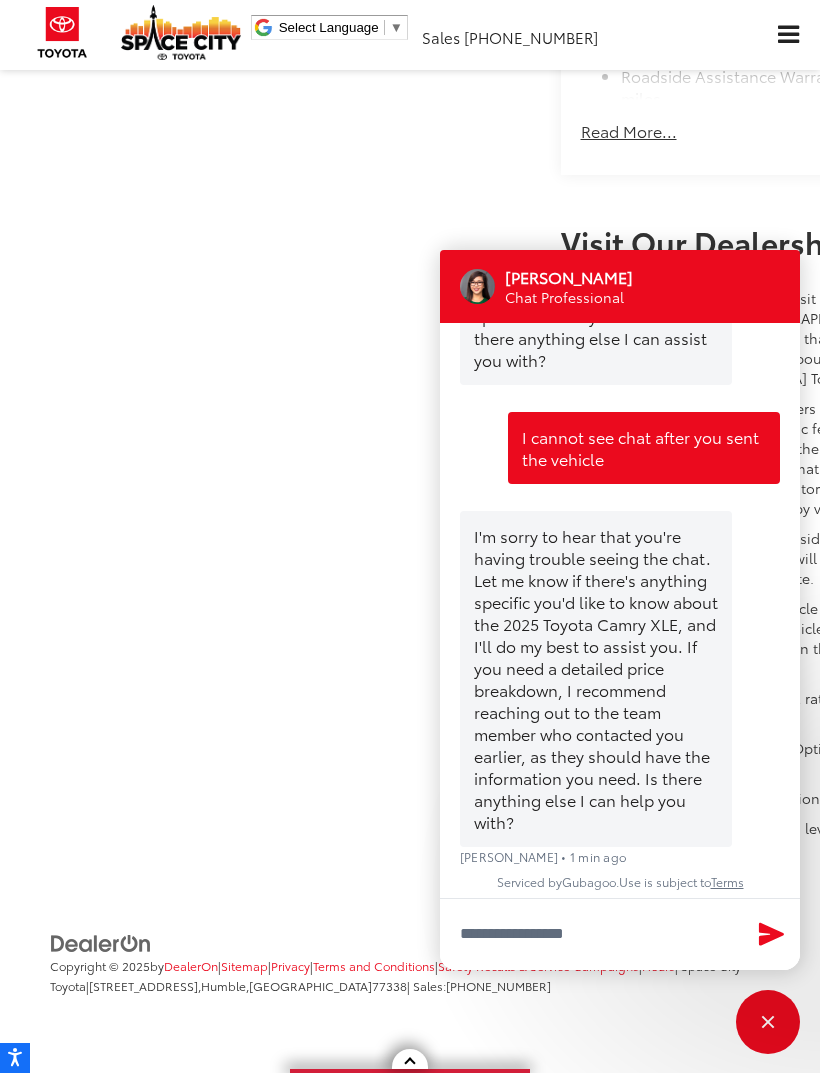 scroll, scrollTop: 2236, scrollLeft: 0, axis: vertical 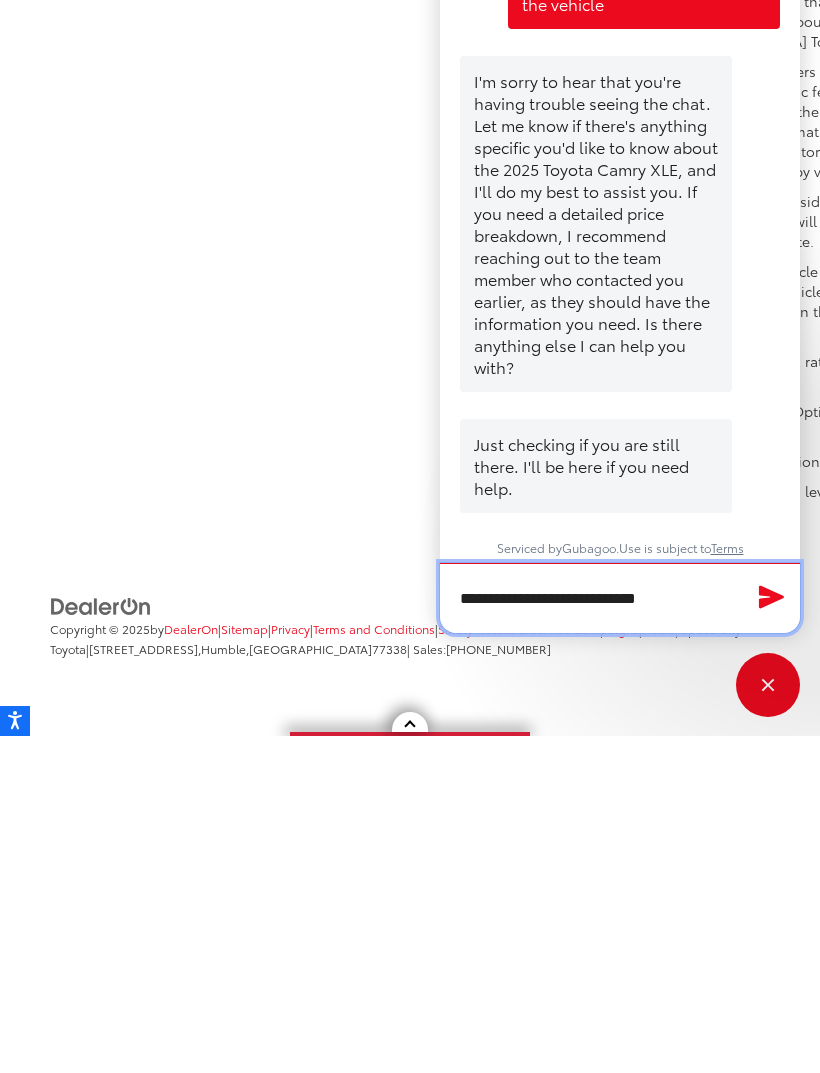 type on "**********" 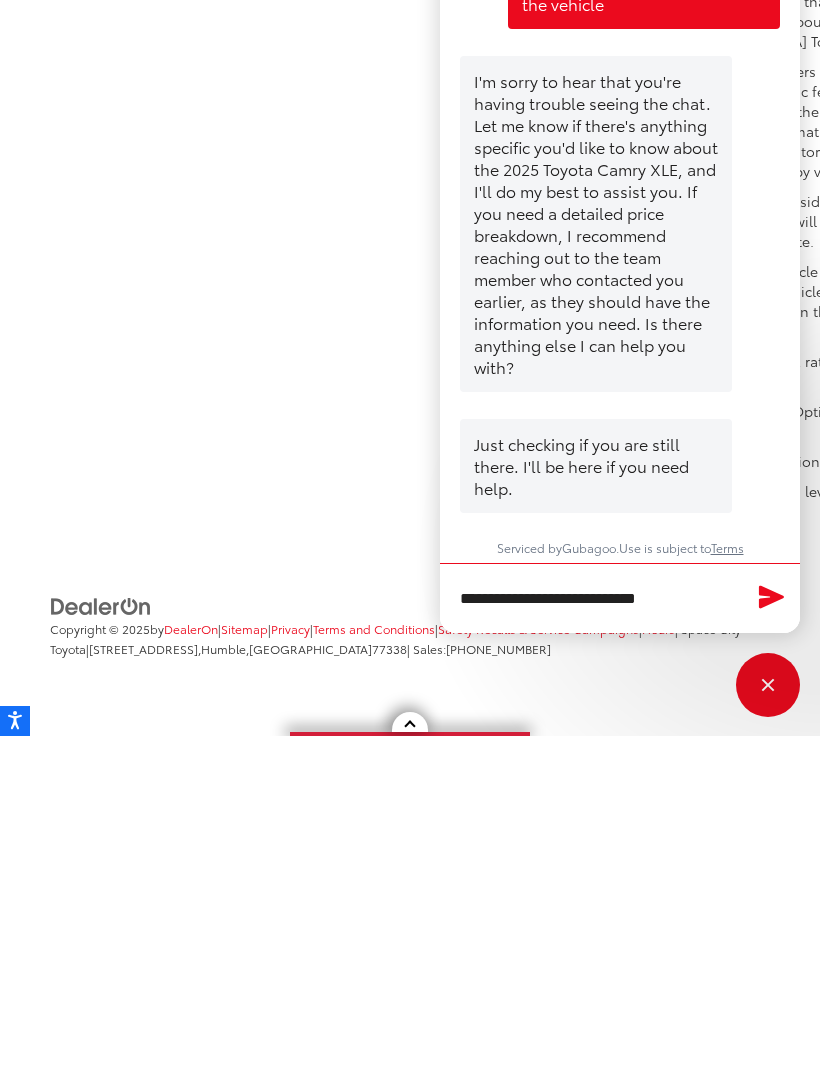 click at bounding box center (768, 1022) 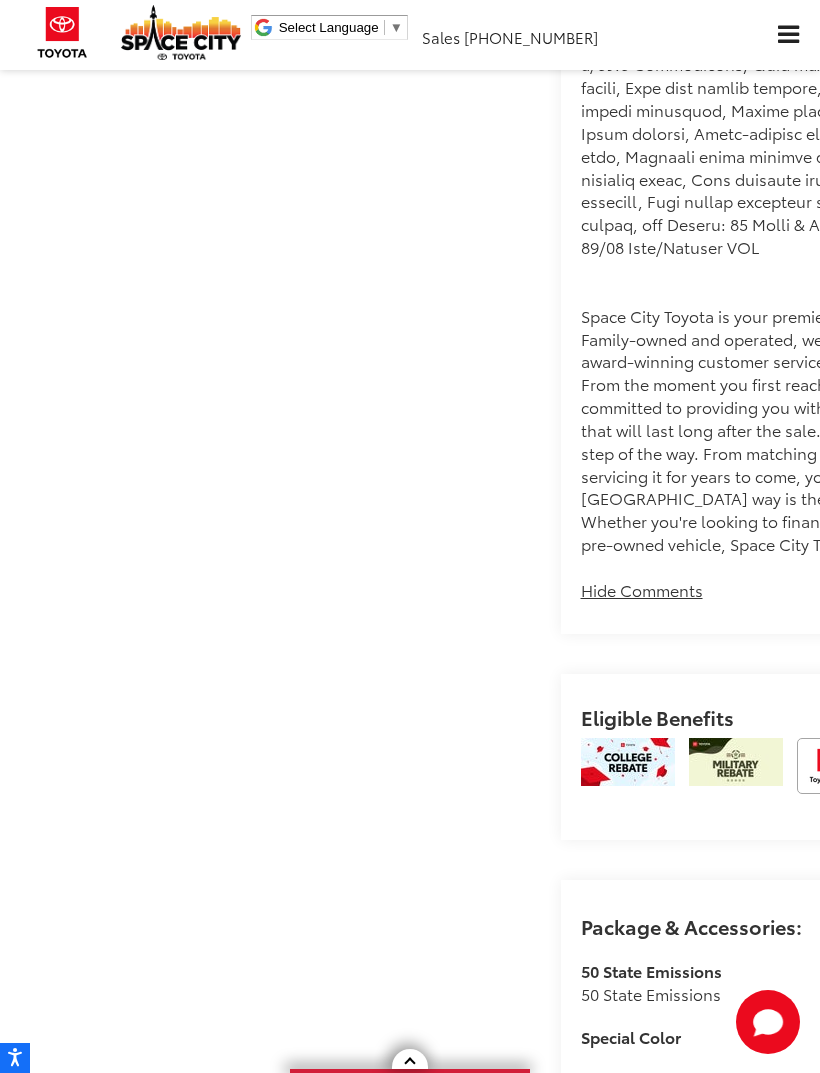scroll, scrollTop: 2037, scrollLeft: 0, axis: vertical 